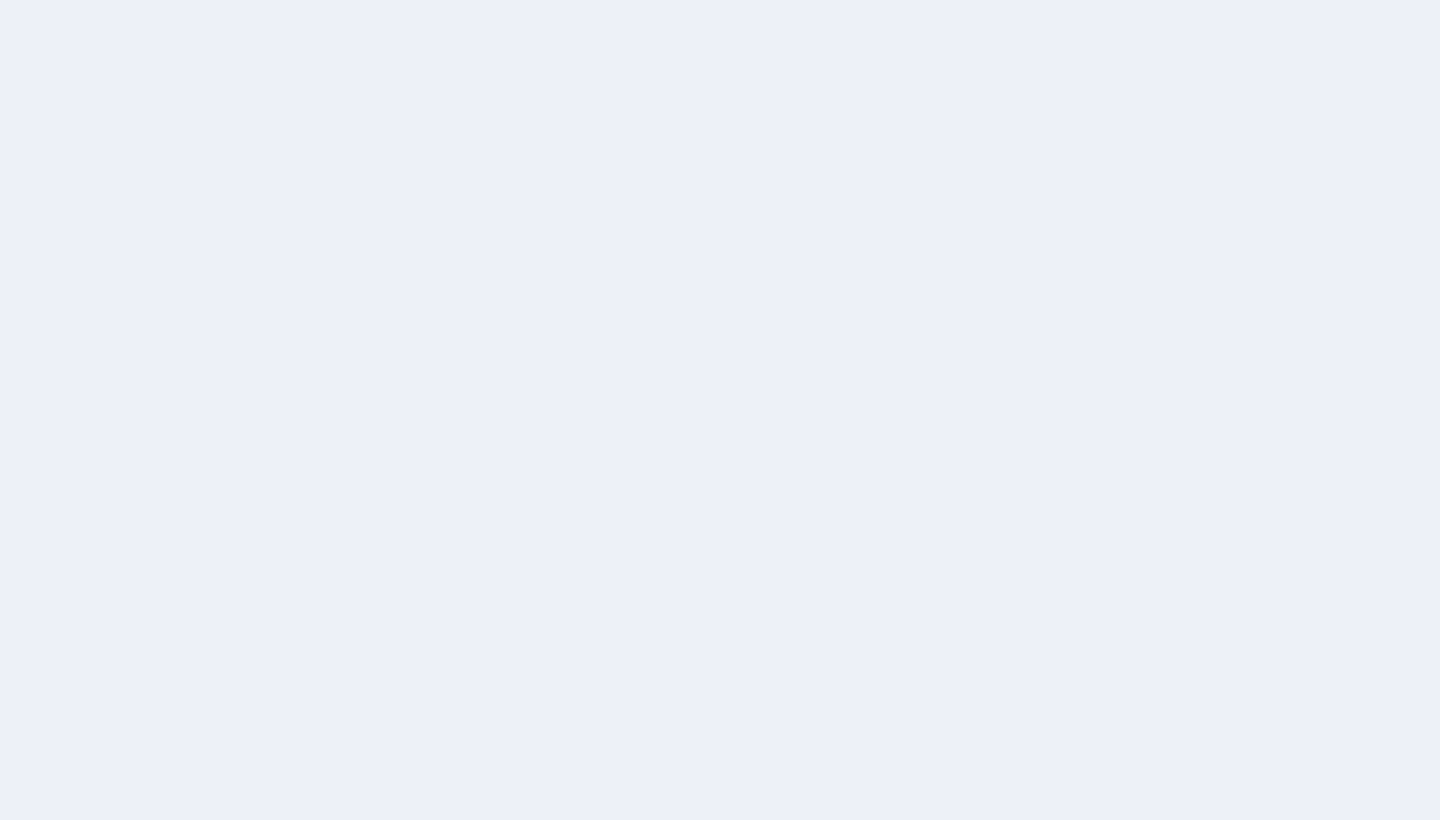 scroll, scrollTop: 0, scrollLeft: 0, axis: both 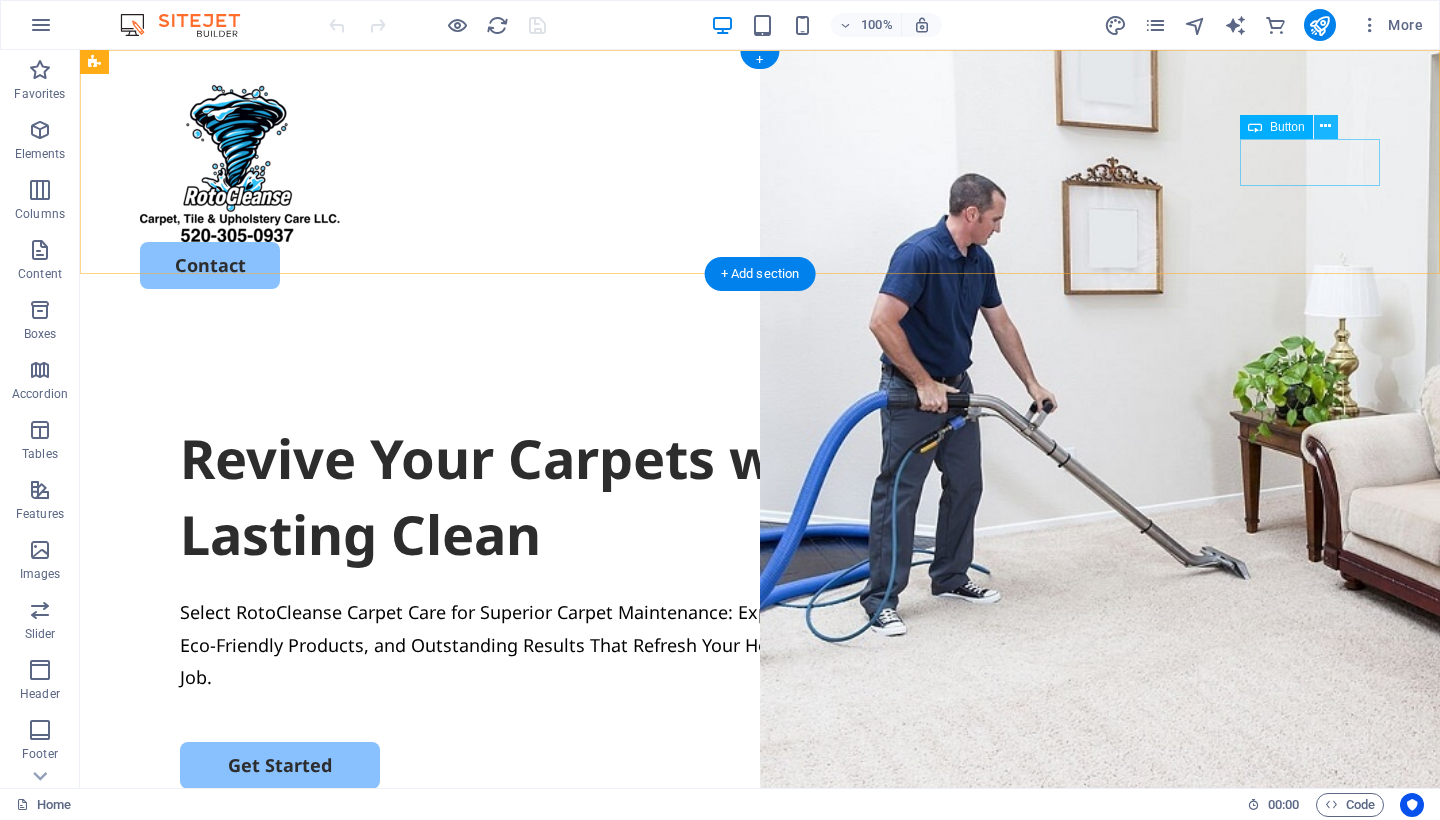 click at bounding box center [1325, 126] 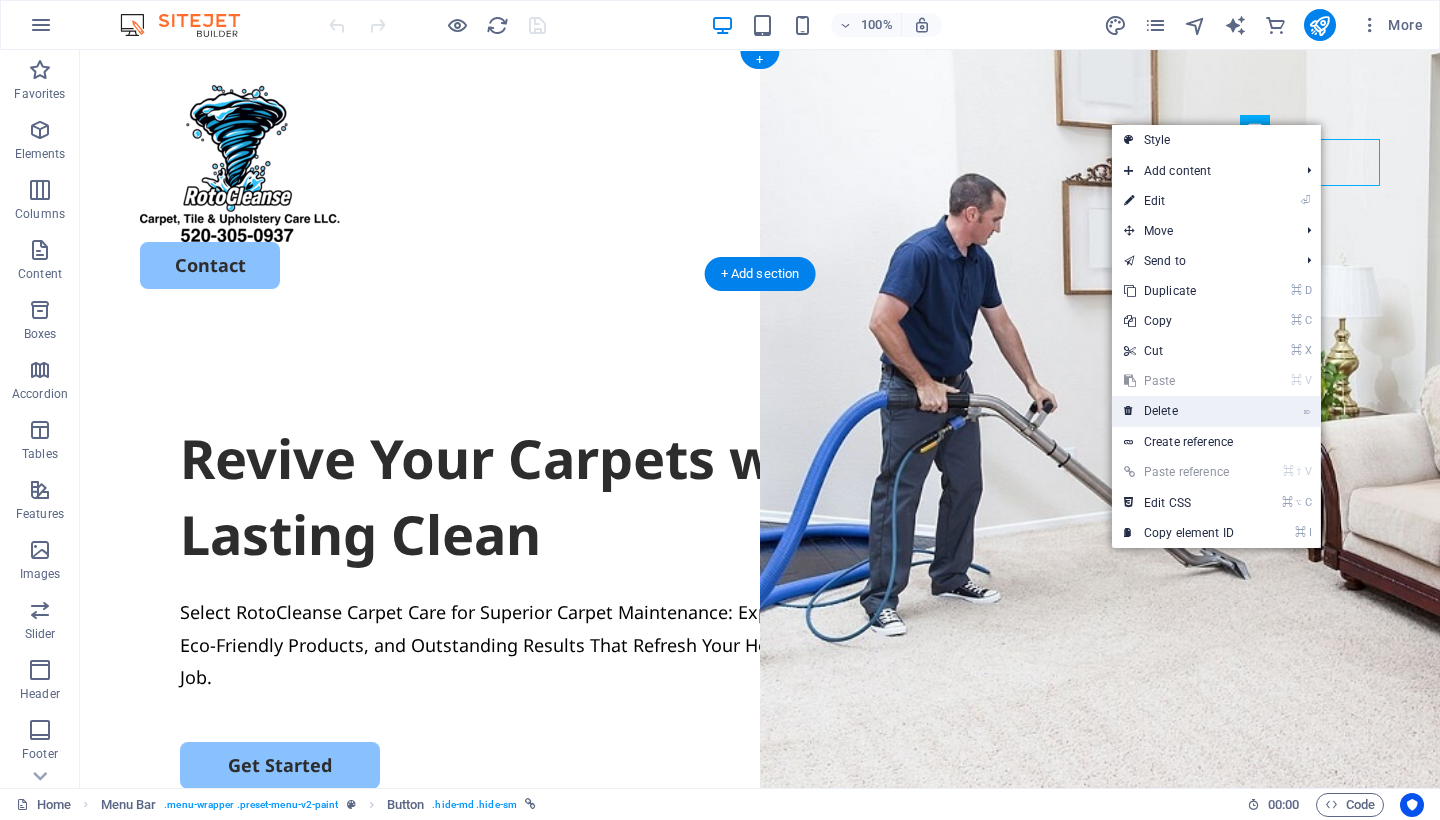 click on "⌦  Delete" at bounding box center [1179, 411] 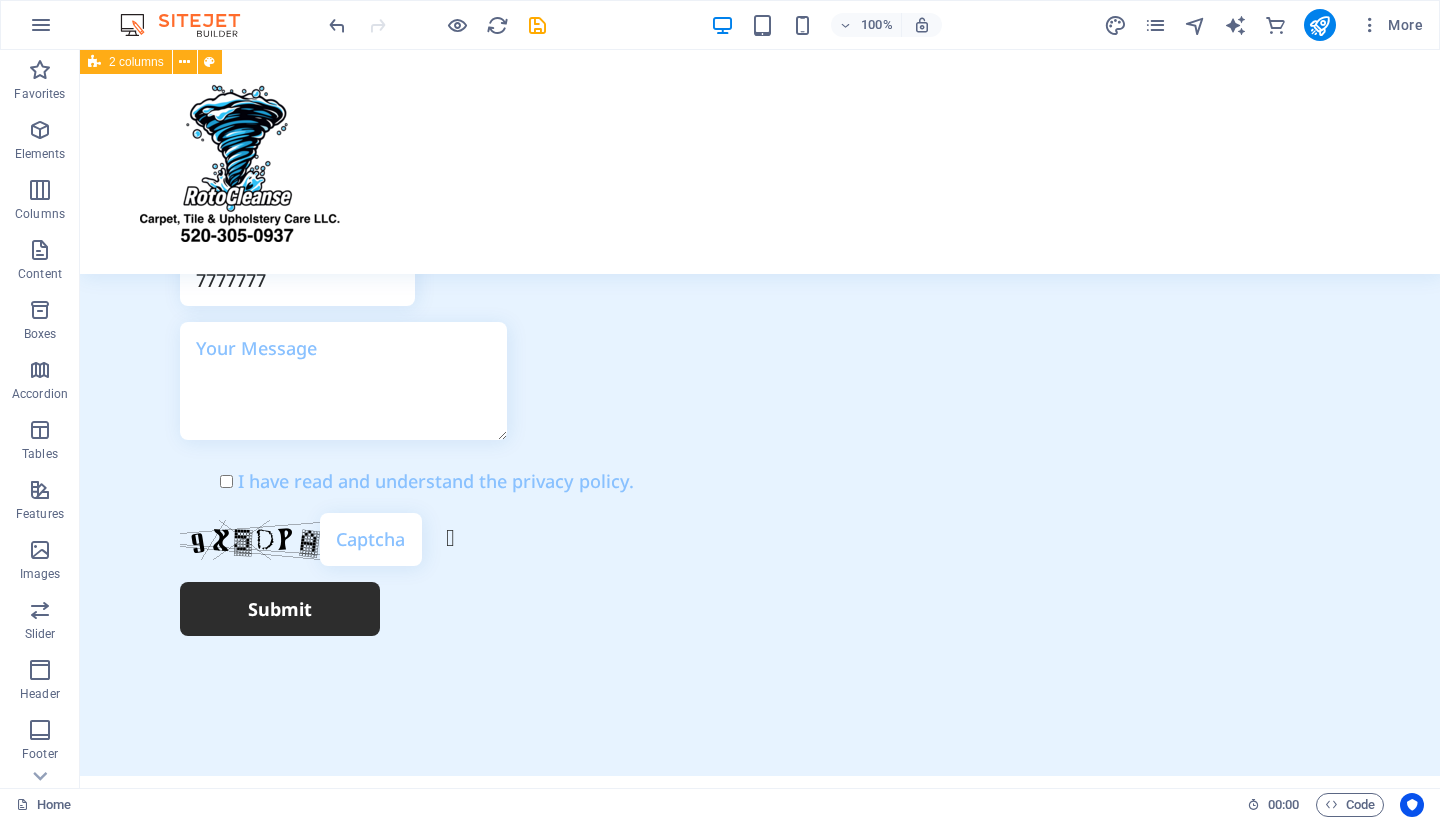 scroll, scrollTop: 1982, scrollLeft: 0, axis: vertical 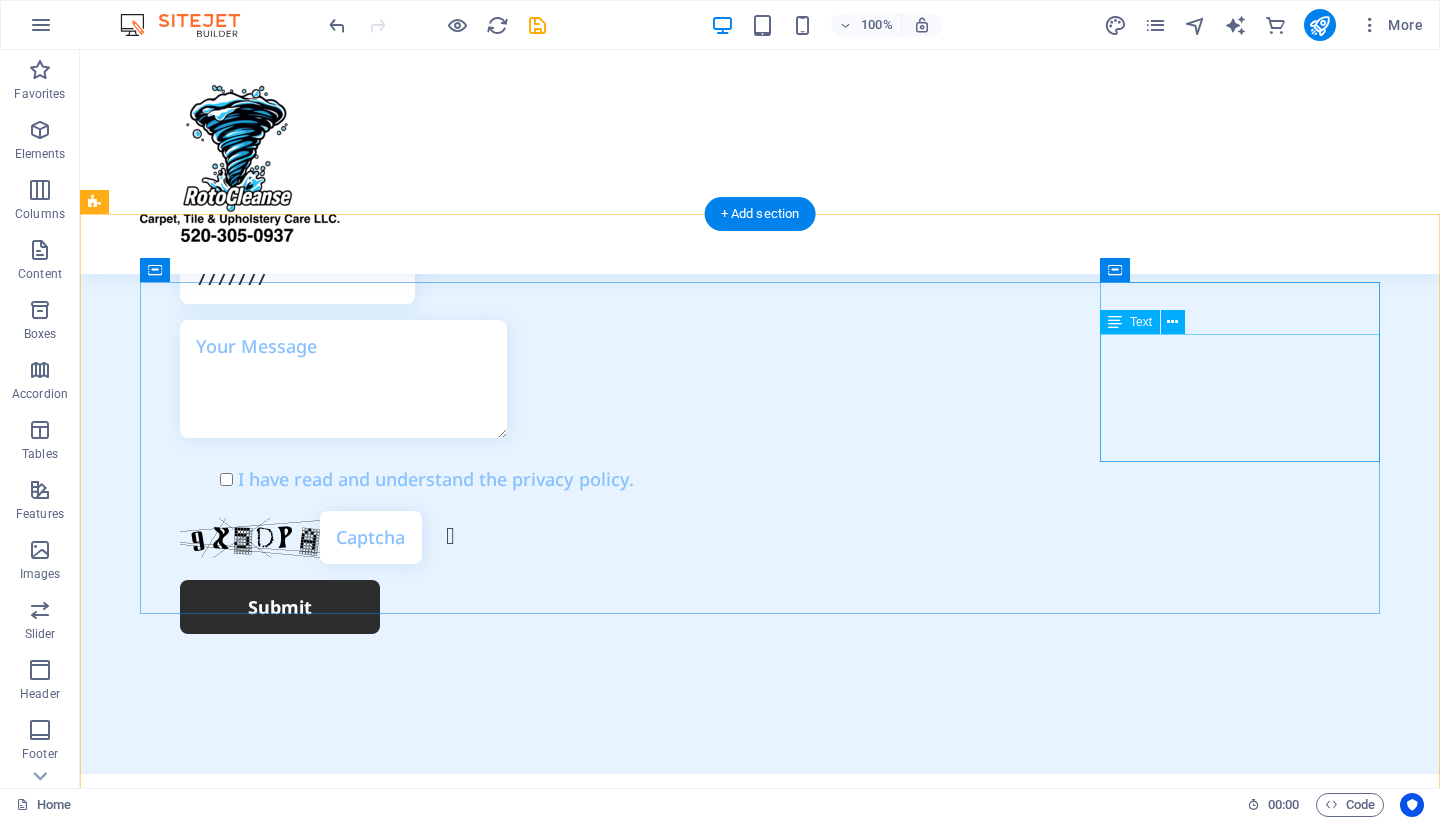 click on "[PHONE]
[EMAIL]
[STREET] [CITY], [CITY], [CITY]   [ZIP]" at bounding box center (280, 2176) 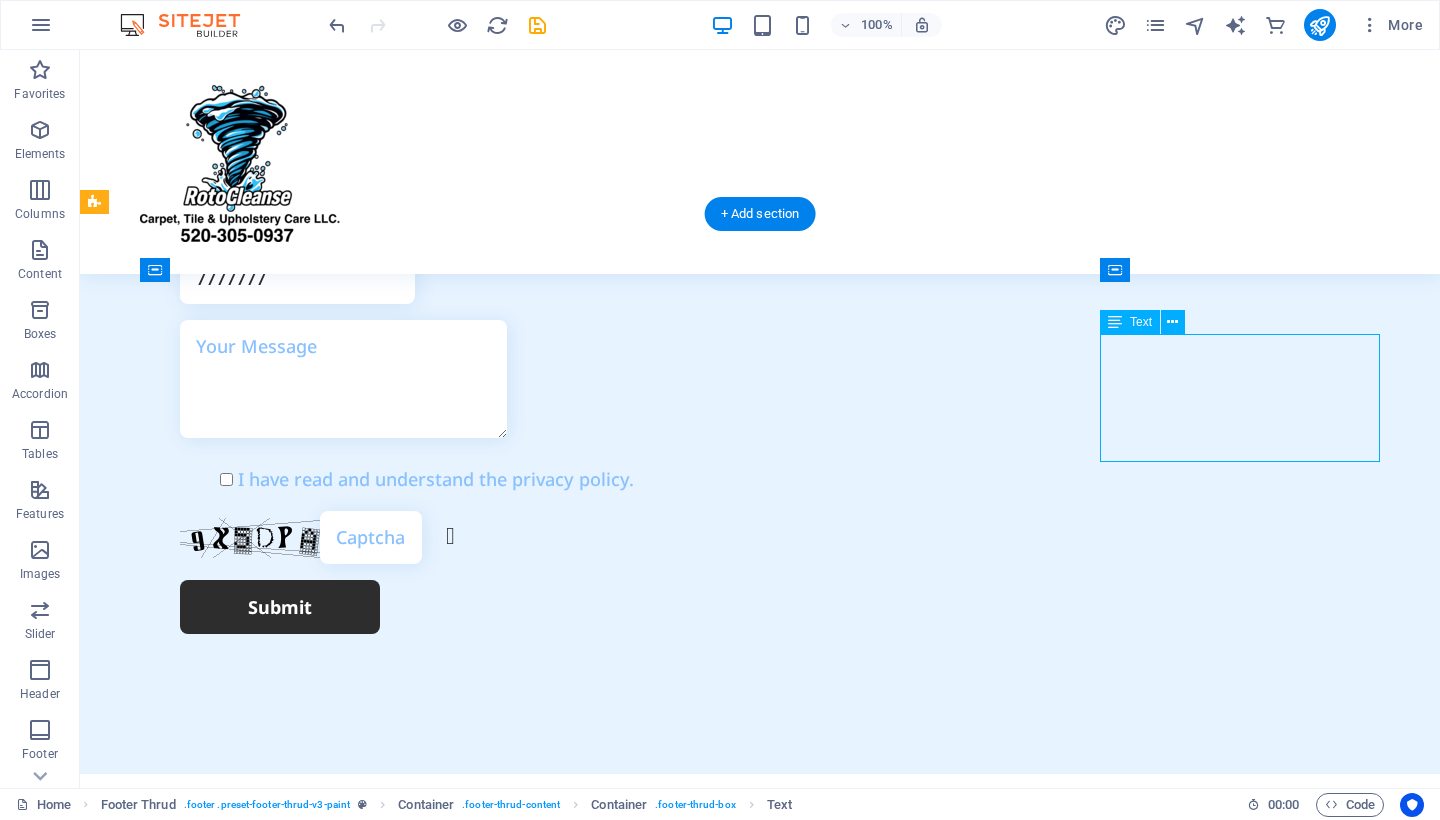 click on "[PHONE]
[EMAIL]
[STREET] [CITY], [CITY], [CITY]   [ZIP]" at bounding box center (280, 2176) 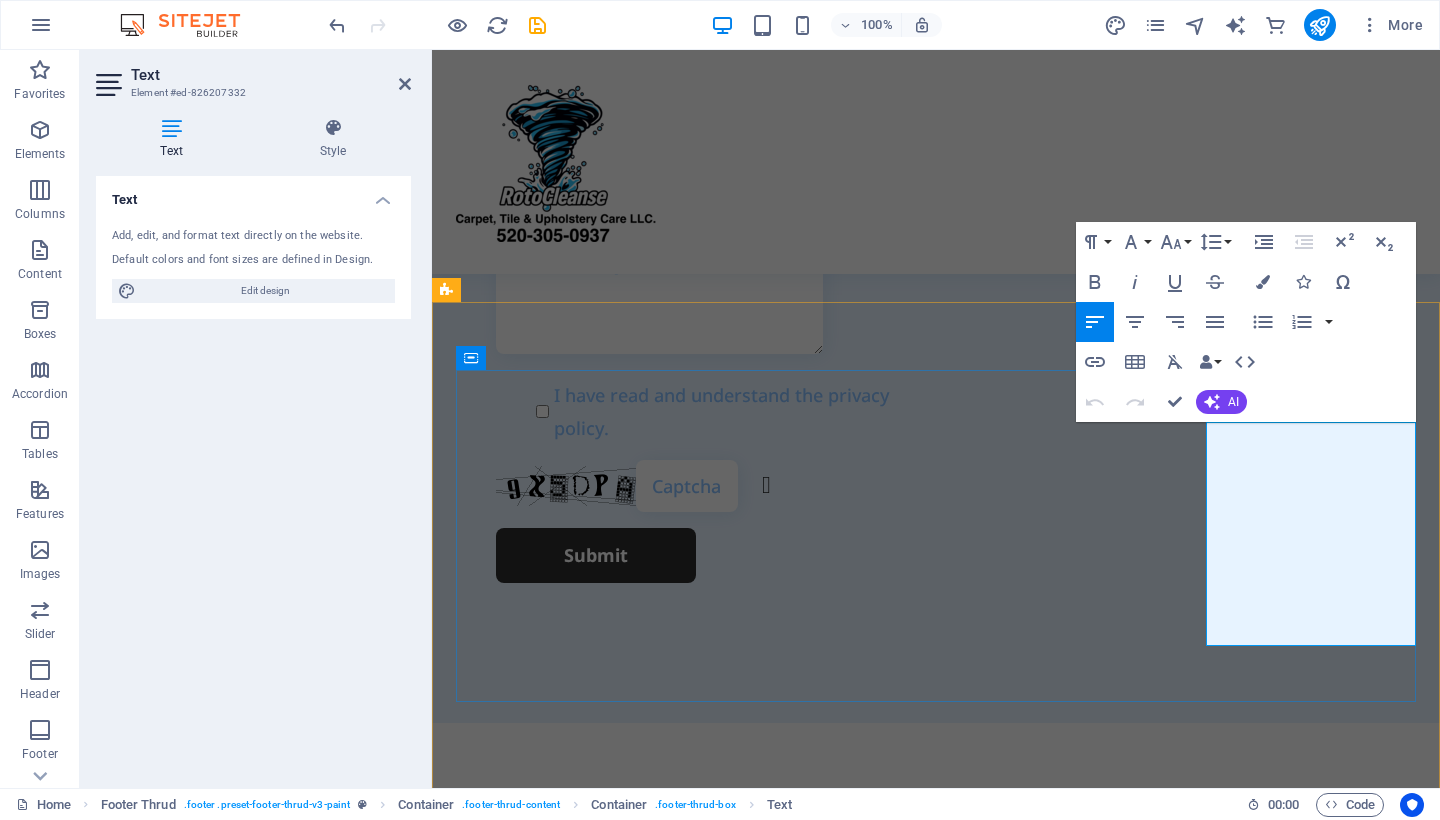 click on "[CITY], [CITY], [CITY], [CITY]" at bounding box center (542, 2452) 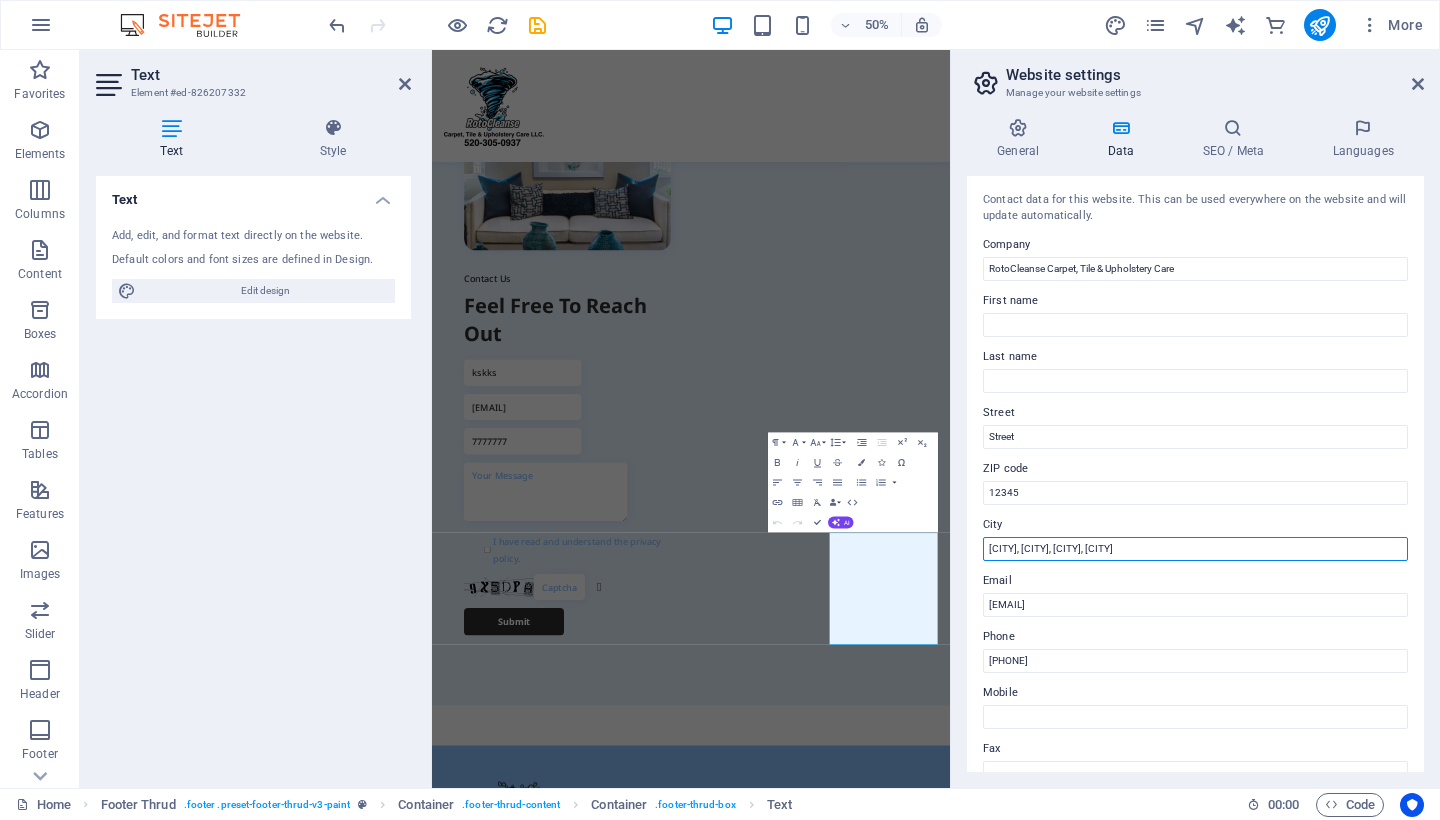 drag, startPoint x: 1169, startPoint y: 548, endPoint x: 969, endPoint y: 551, distance: 200.02249 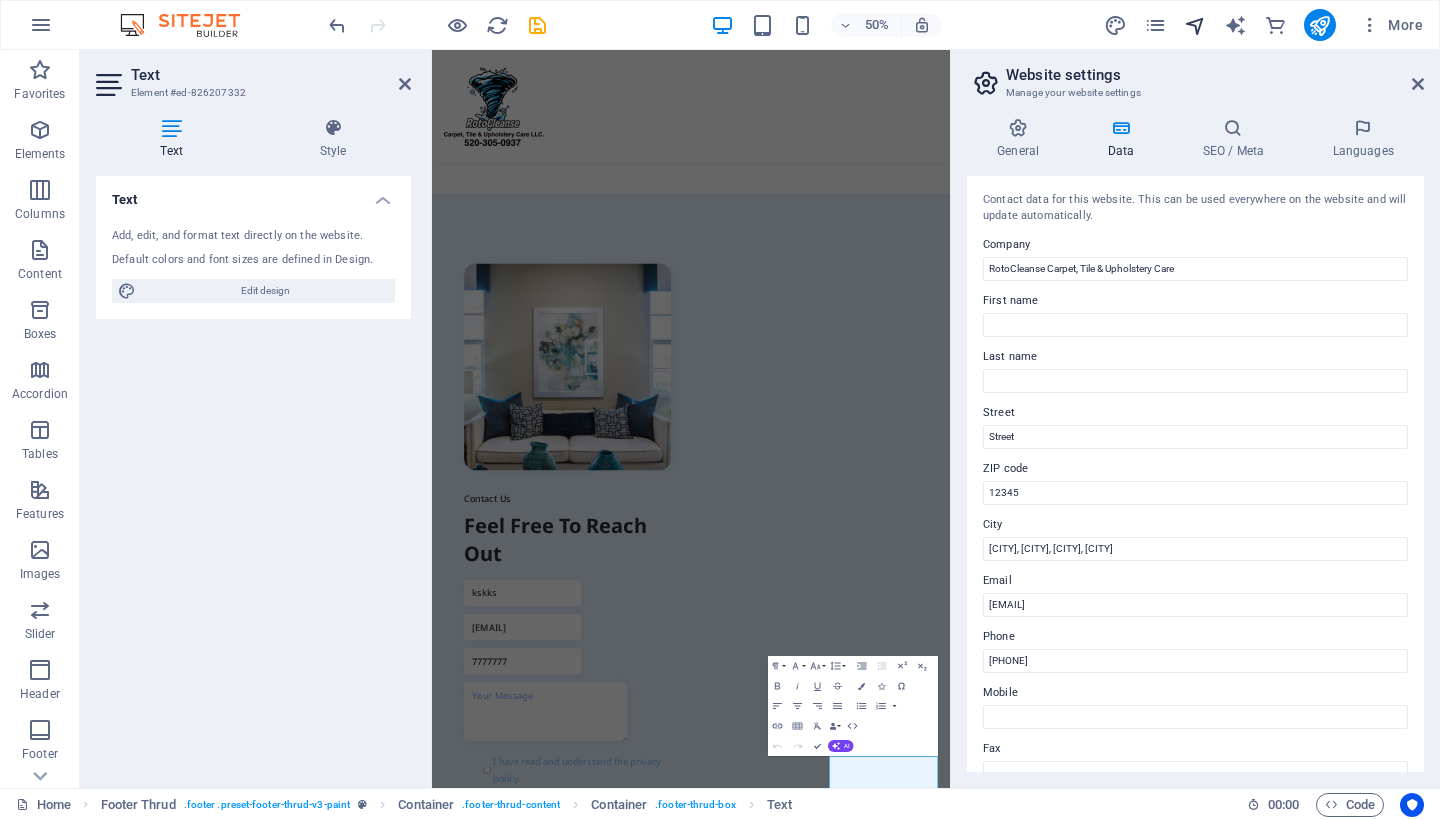 scroll, scrollTop: 910, scrollLeft: 0, axis: vertical 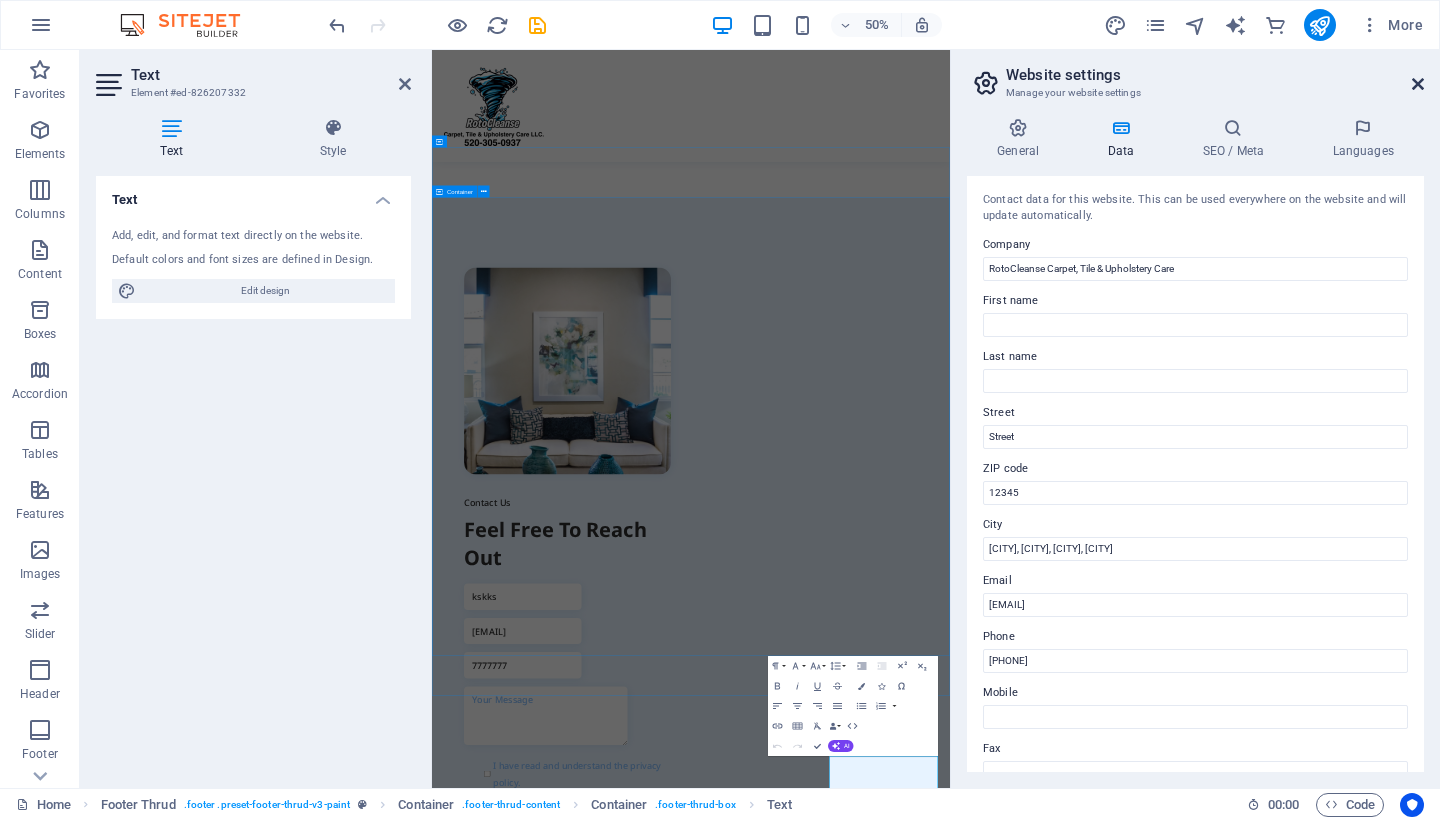 click at bounding box center (1418, 84) 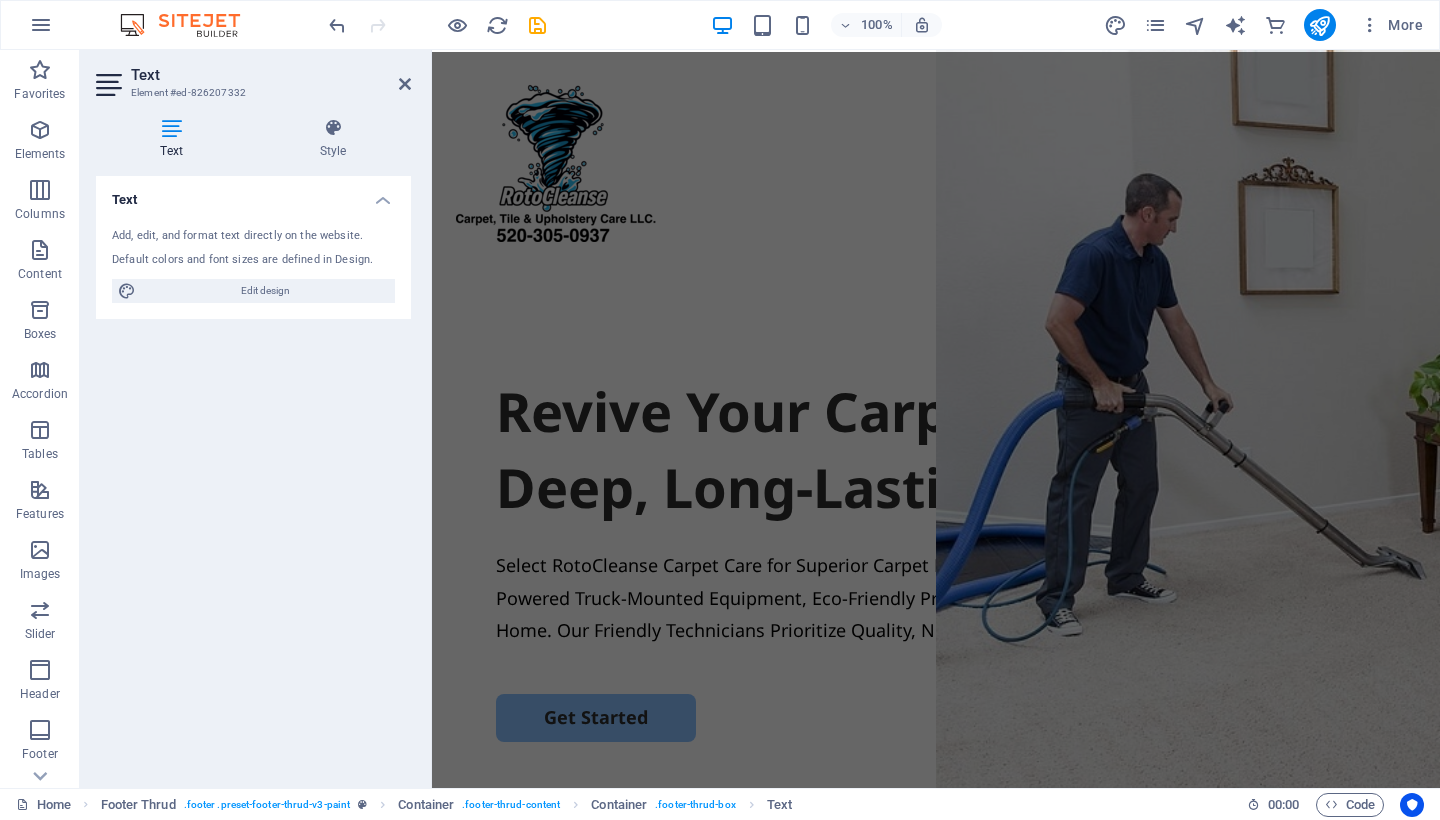 scroll, scrollTop: 0, scrollLeft: 0, axis: both 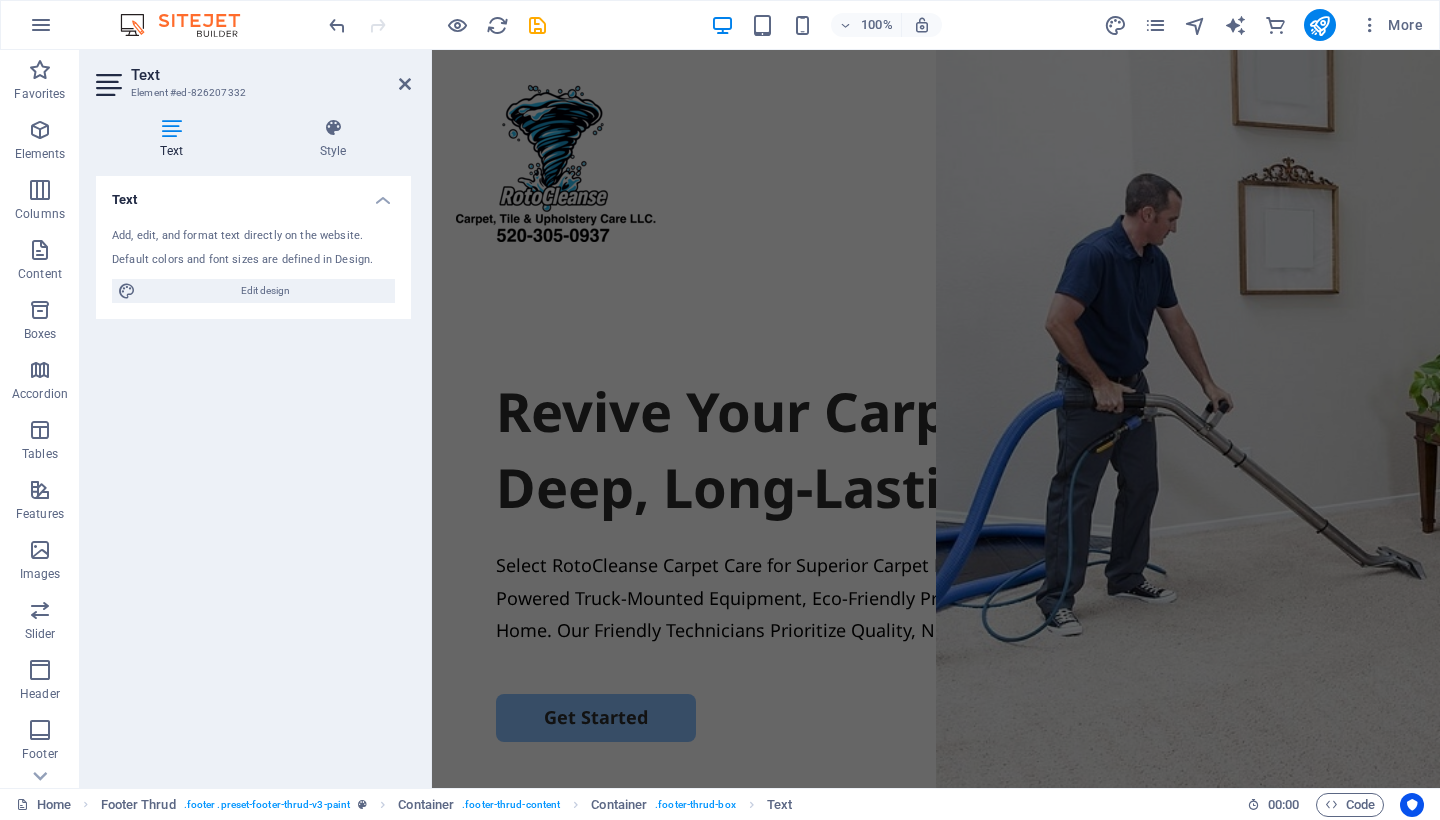 click on "Text Add, edit, and format text directly on the website. Default colors and font sizes are defined in Design. Edit design Alignment Left aligned Centered Right aligned" at bounding box center (253, 474) 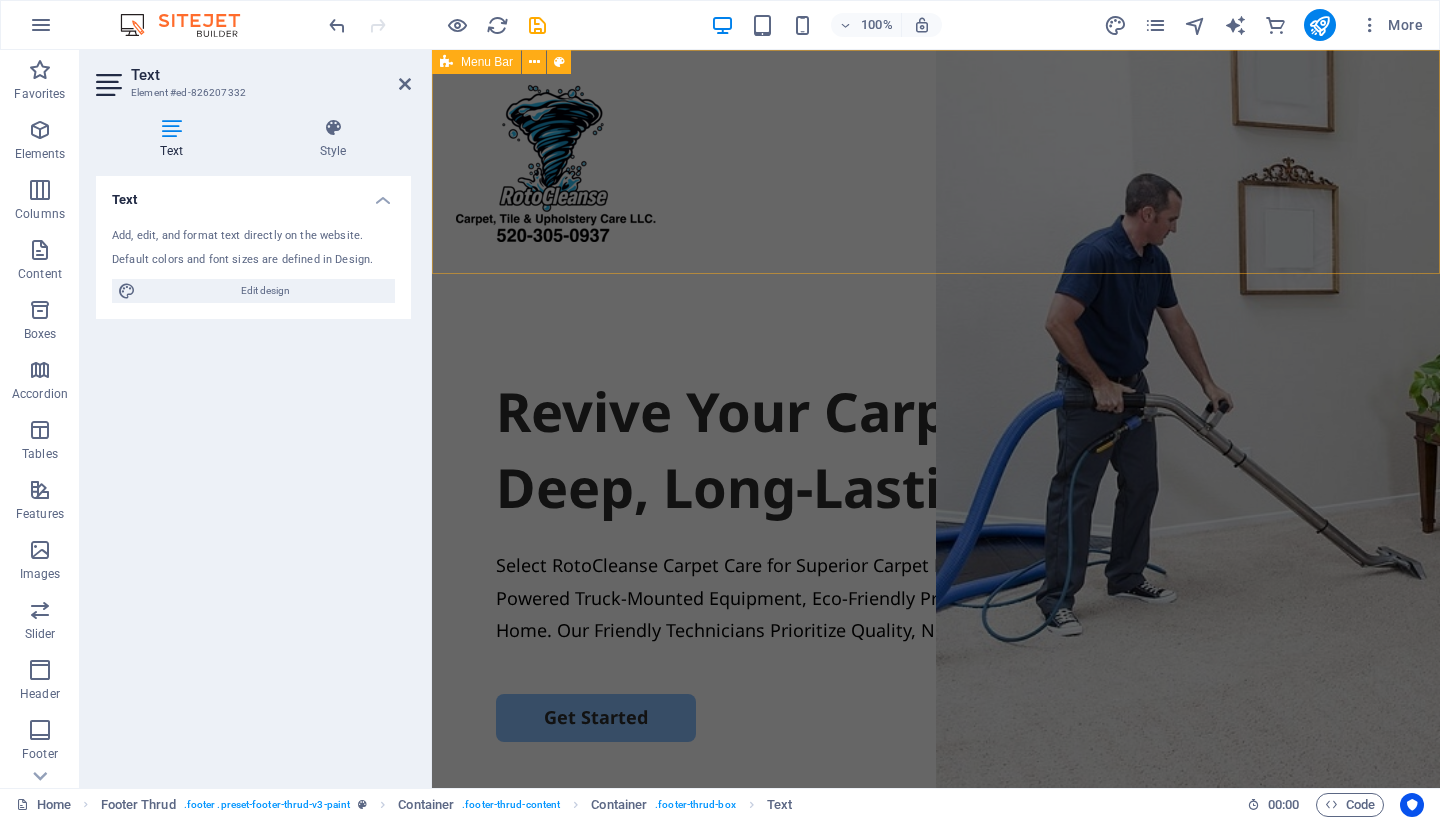click at bounding box center (936, 162) 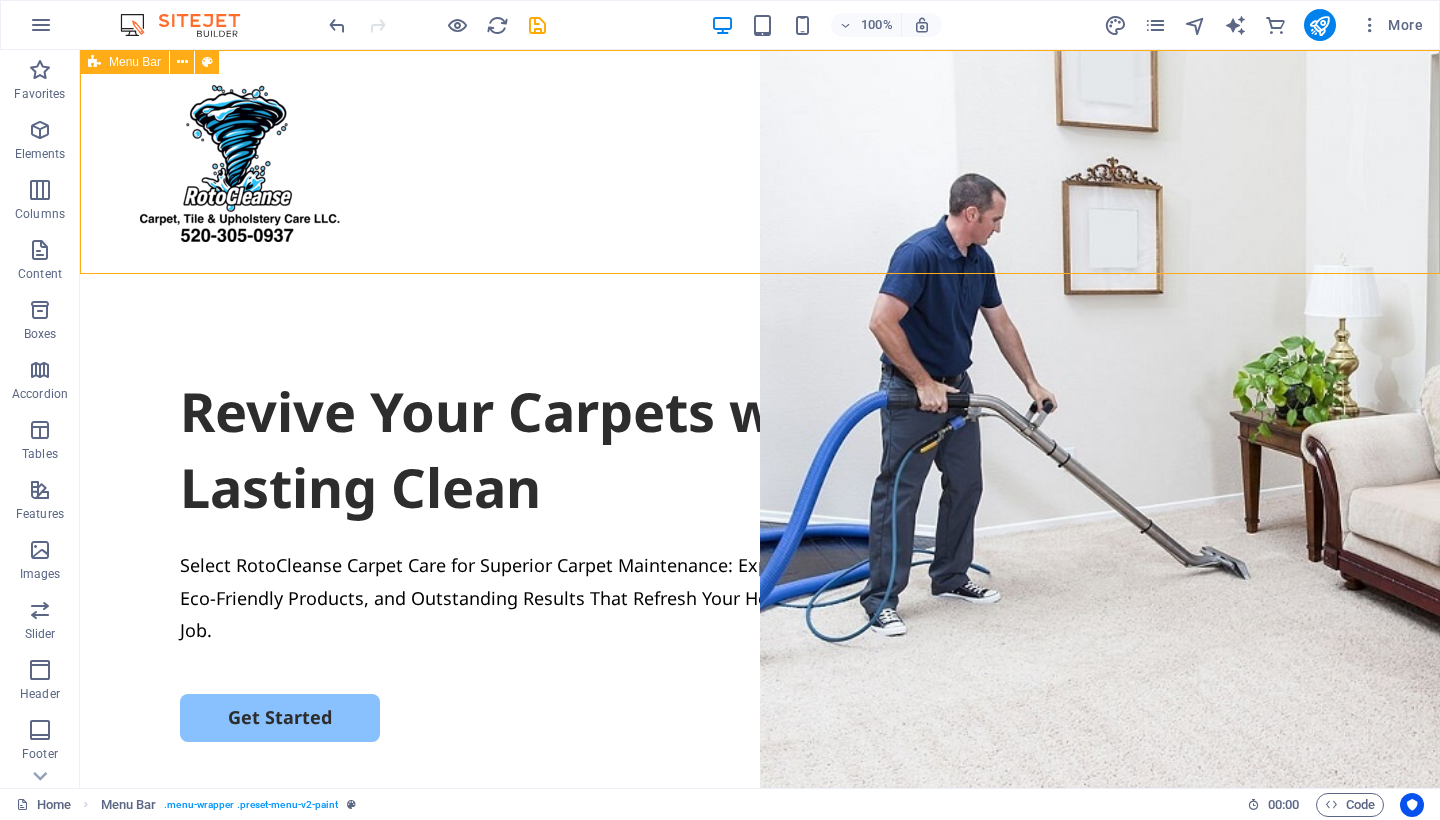 click at bounding box center [760, 162] 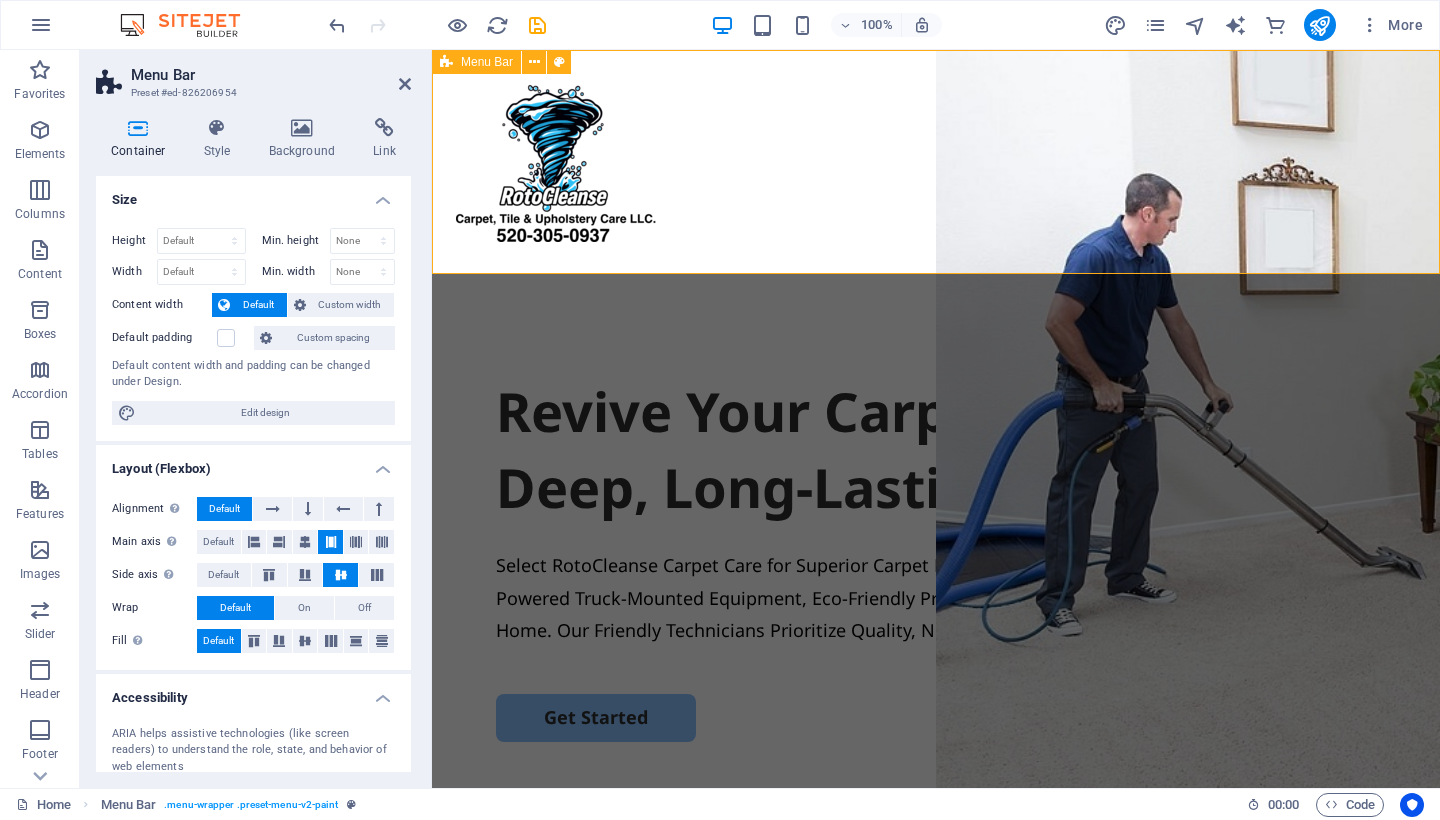 click at bounding box center [936, 162] 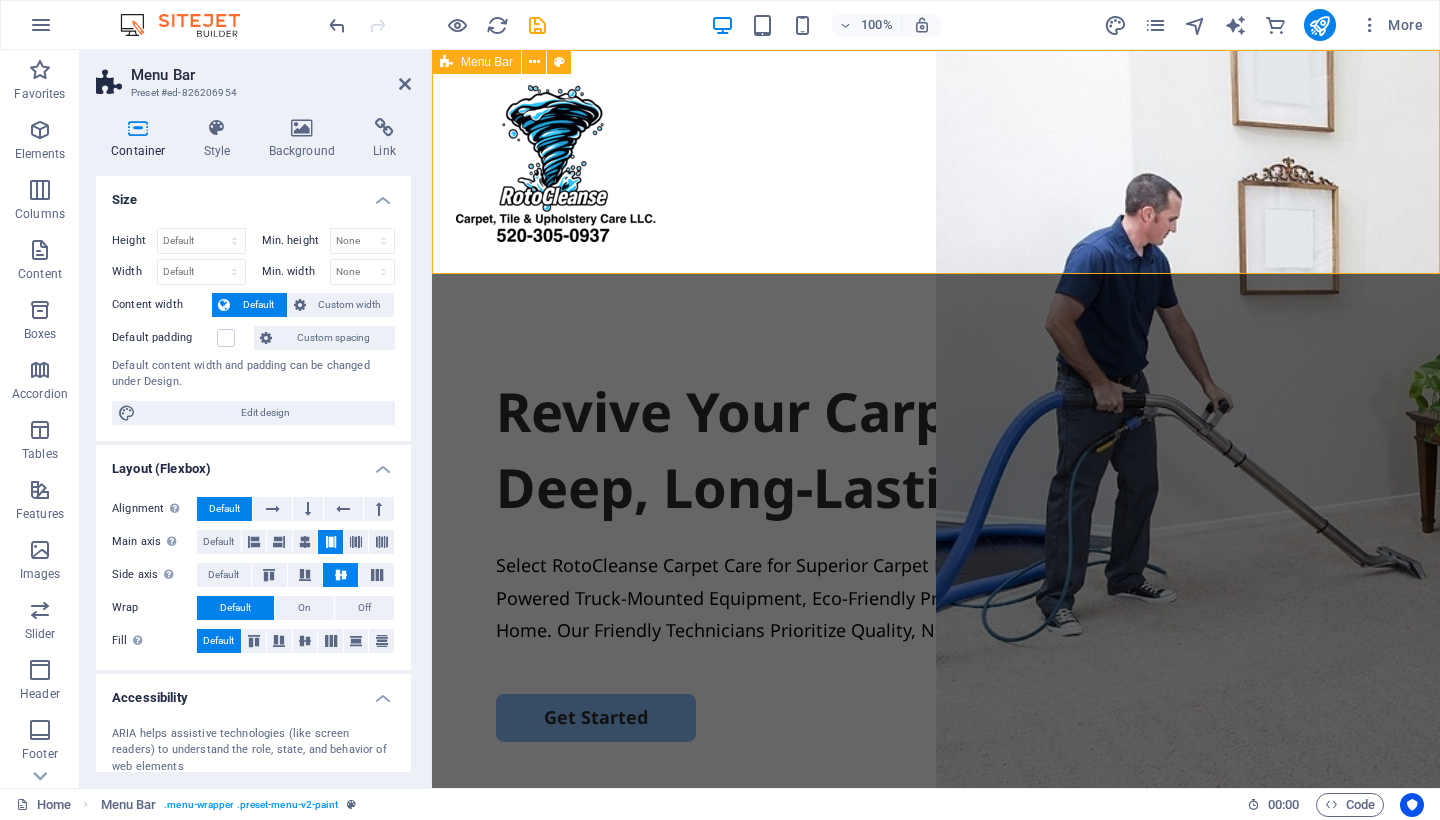 click at bounding box center (936, 162) 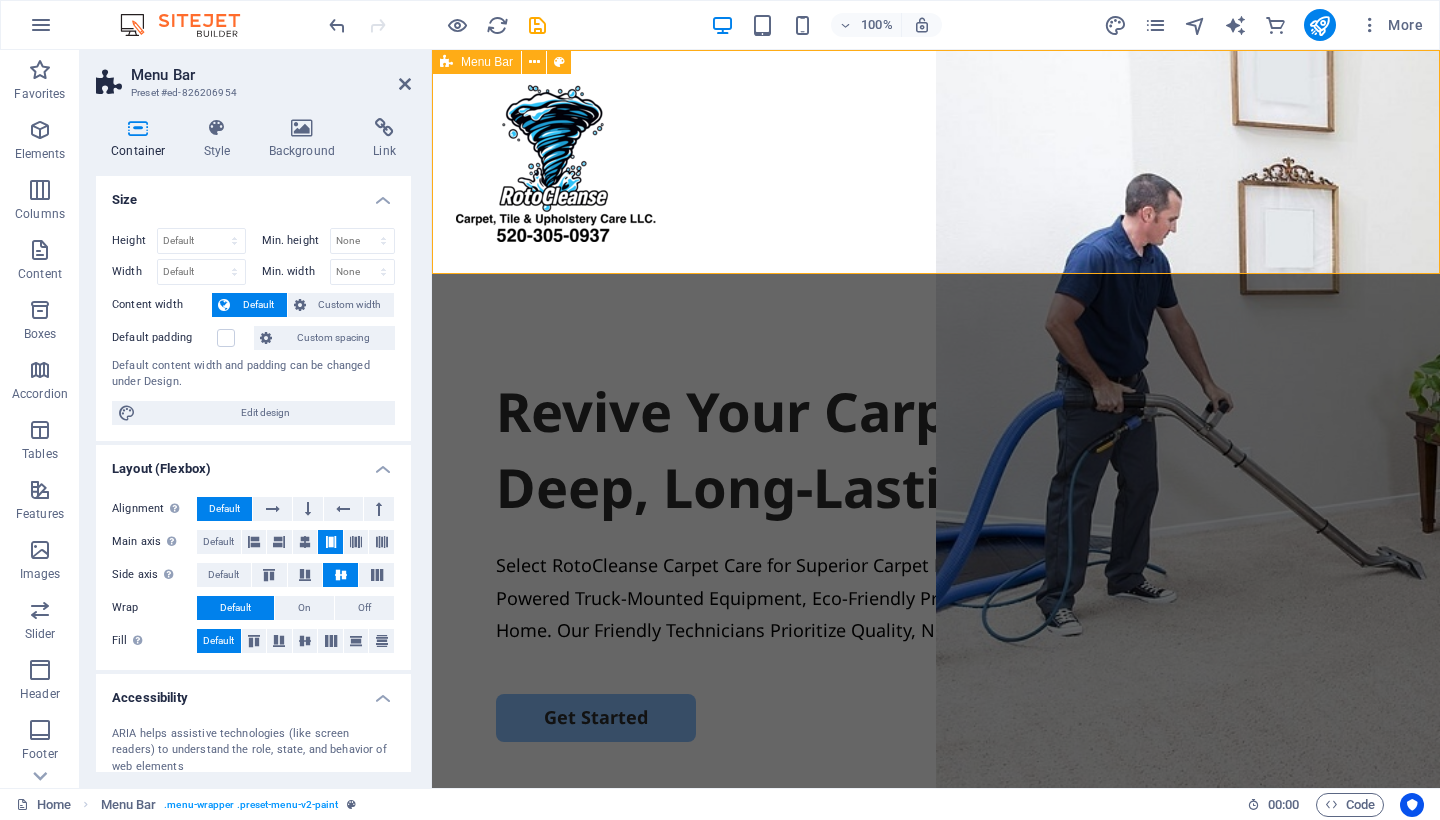 click at bounding box center [936, 162] 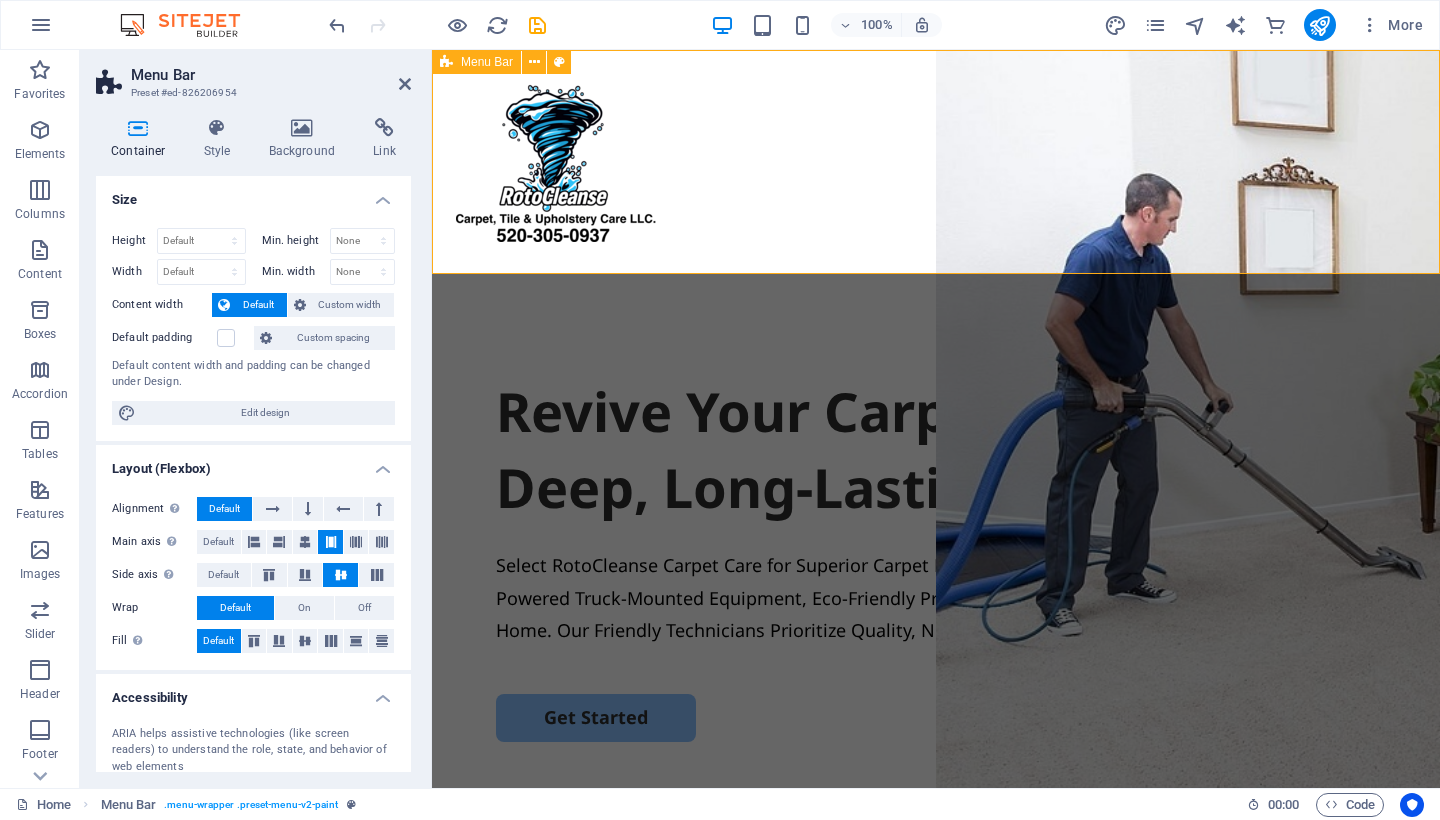 click at bounding box center (936, 162) 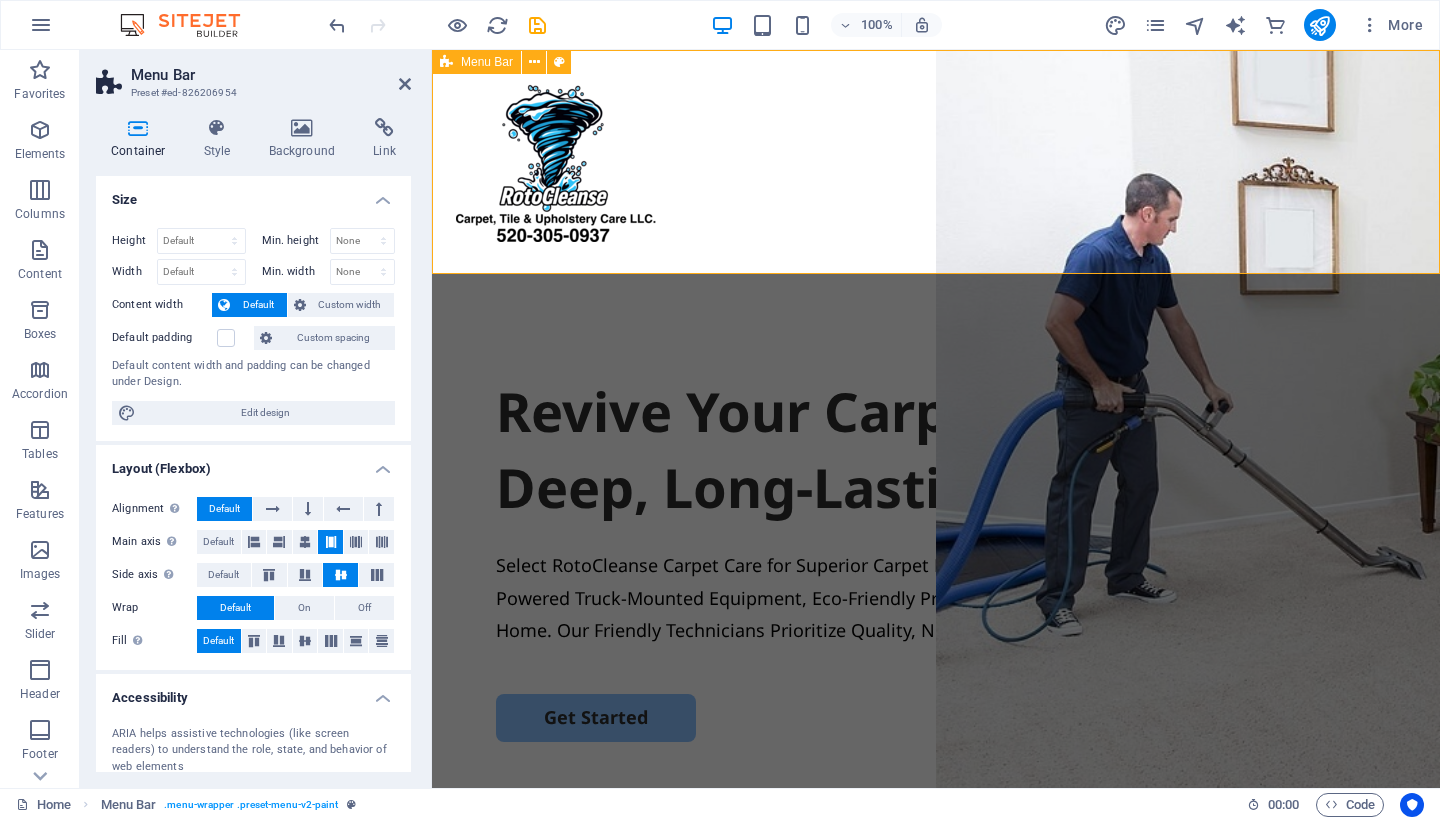 click at bounding box center [936, 162] 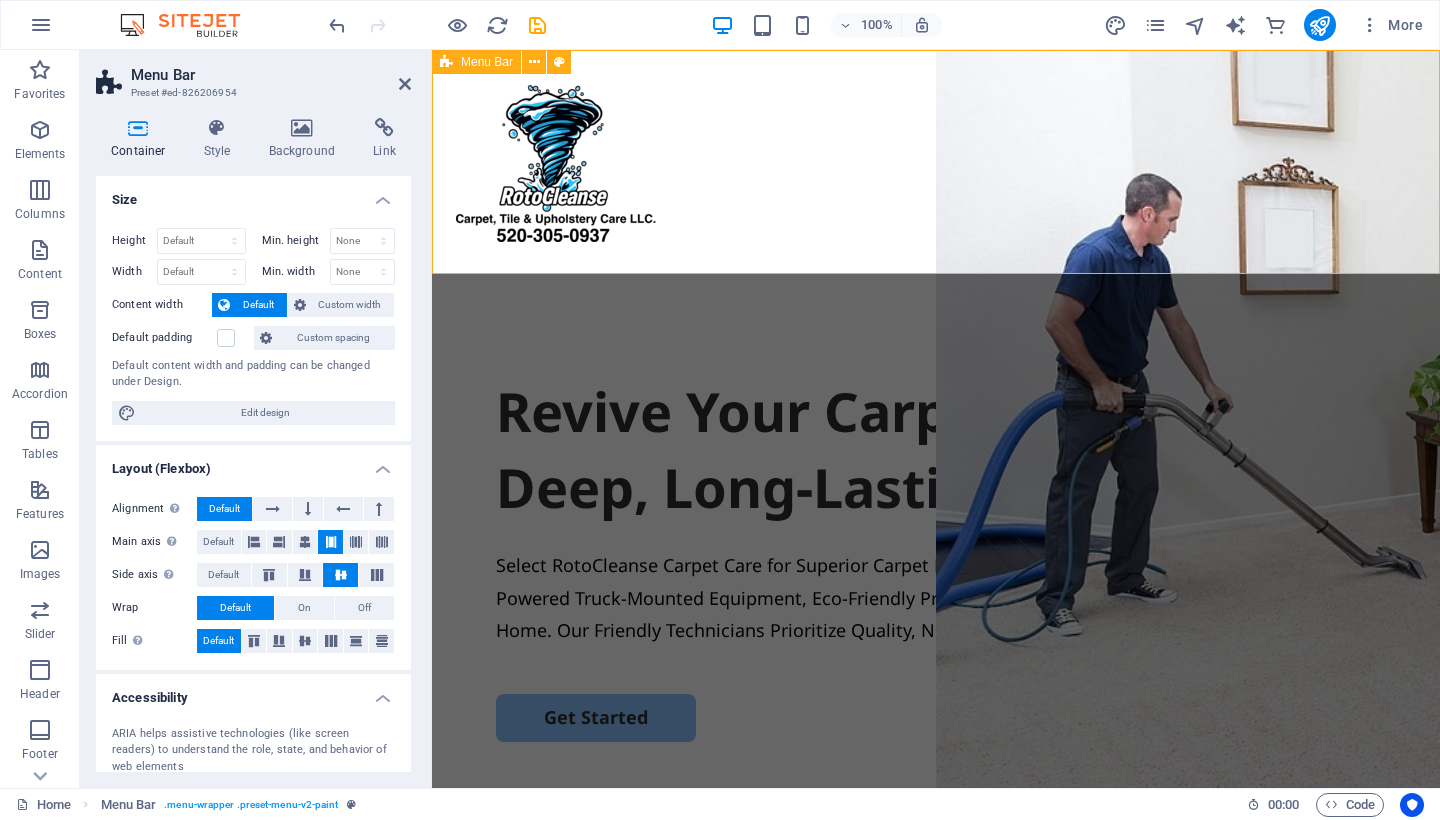 click at bounding box center [936, 162] 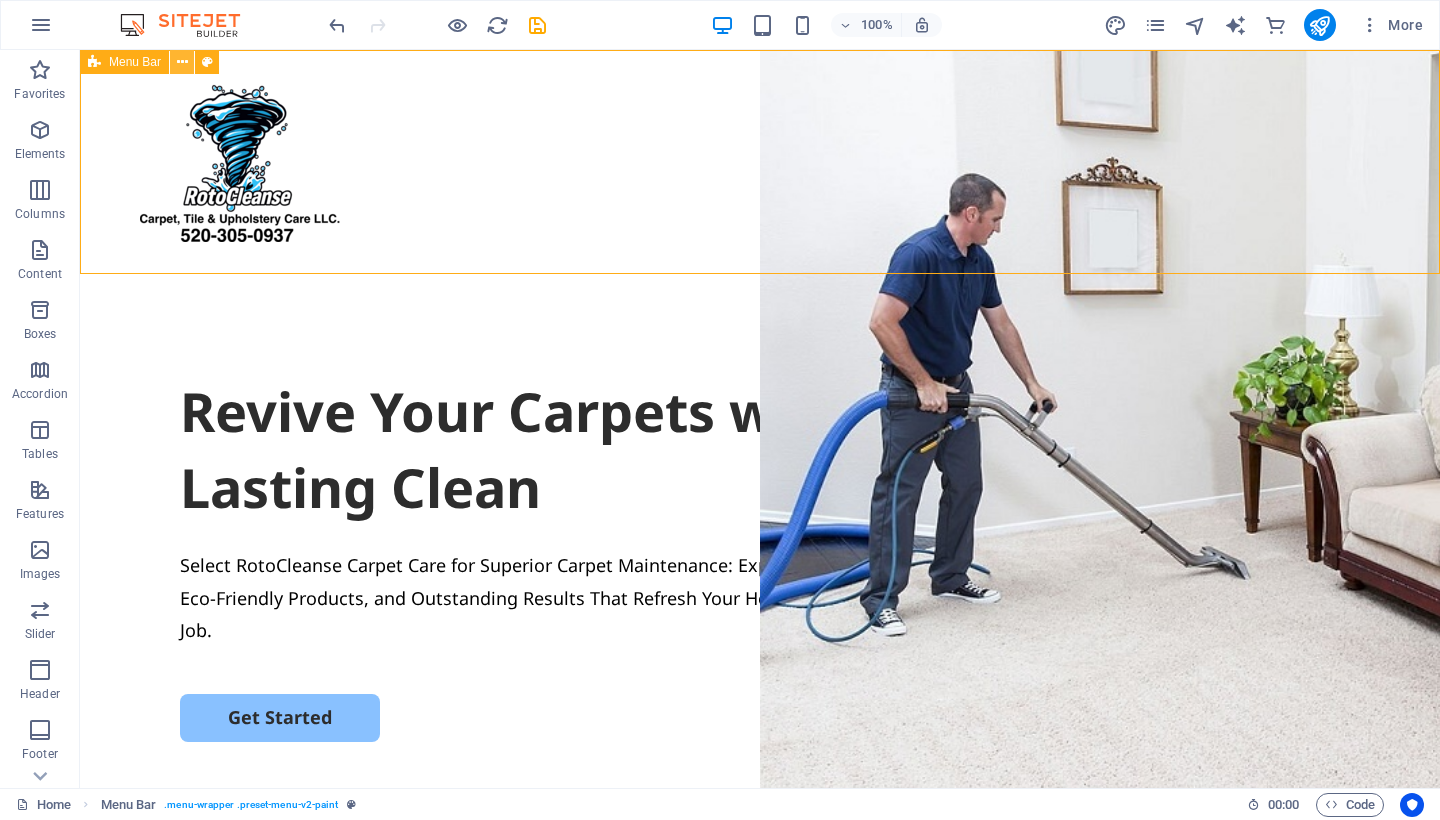 click at bounding box center (182, 62) 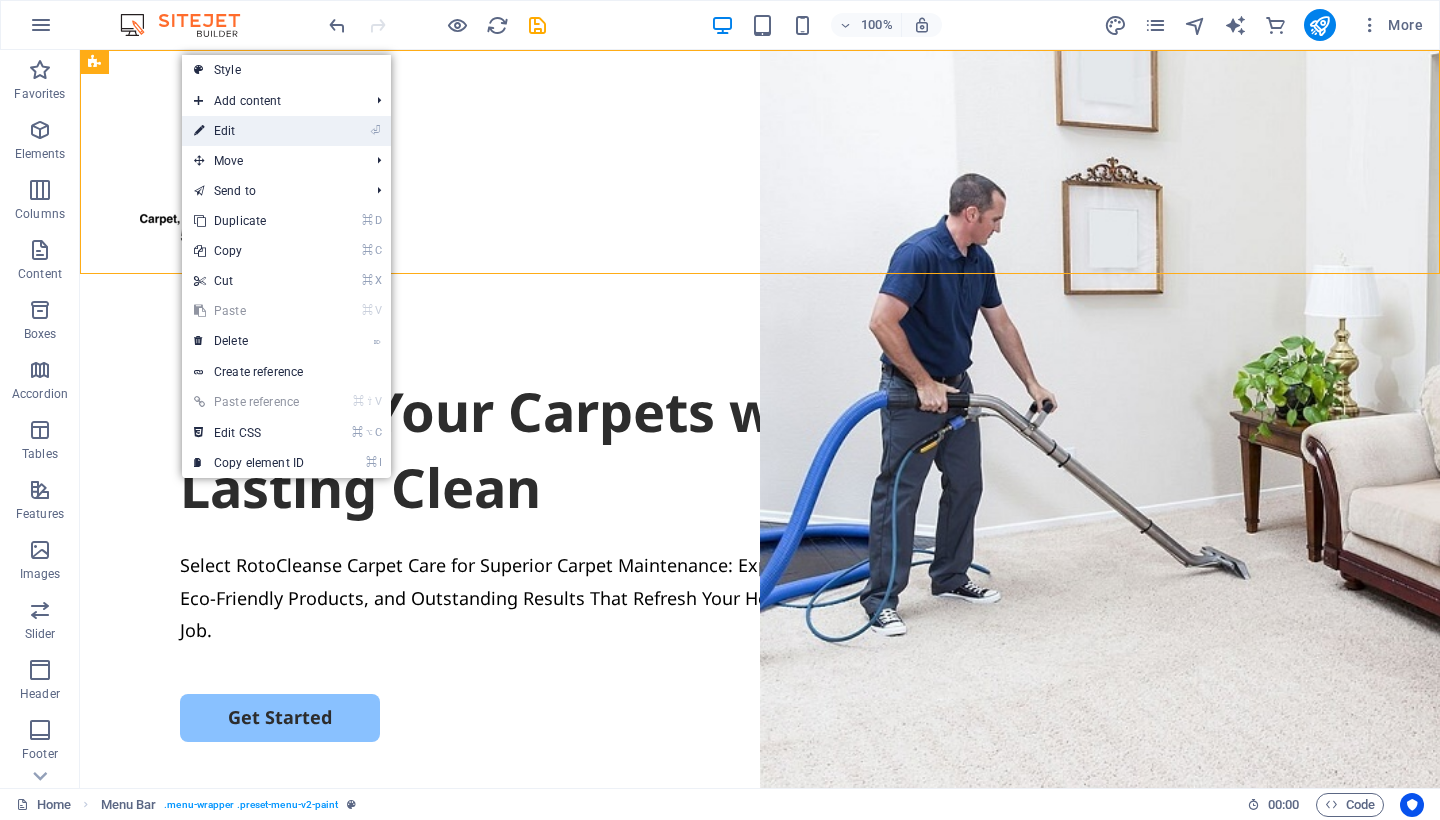 click on "⏎  Edit" at bounding box center (249, 131) 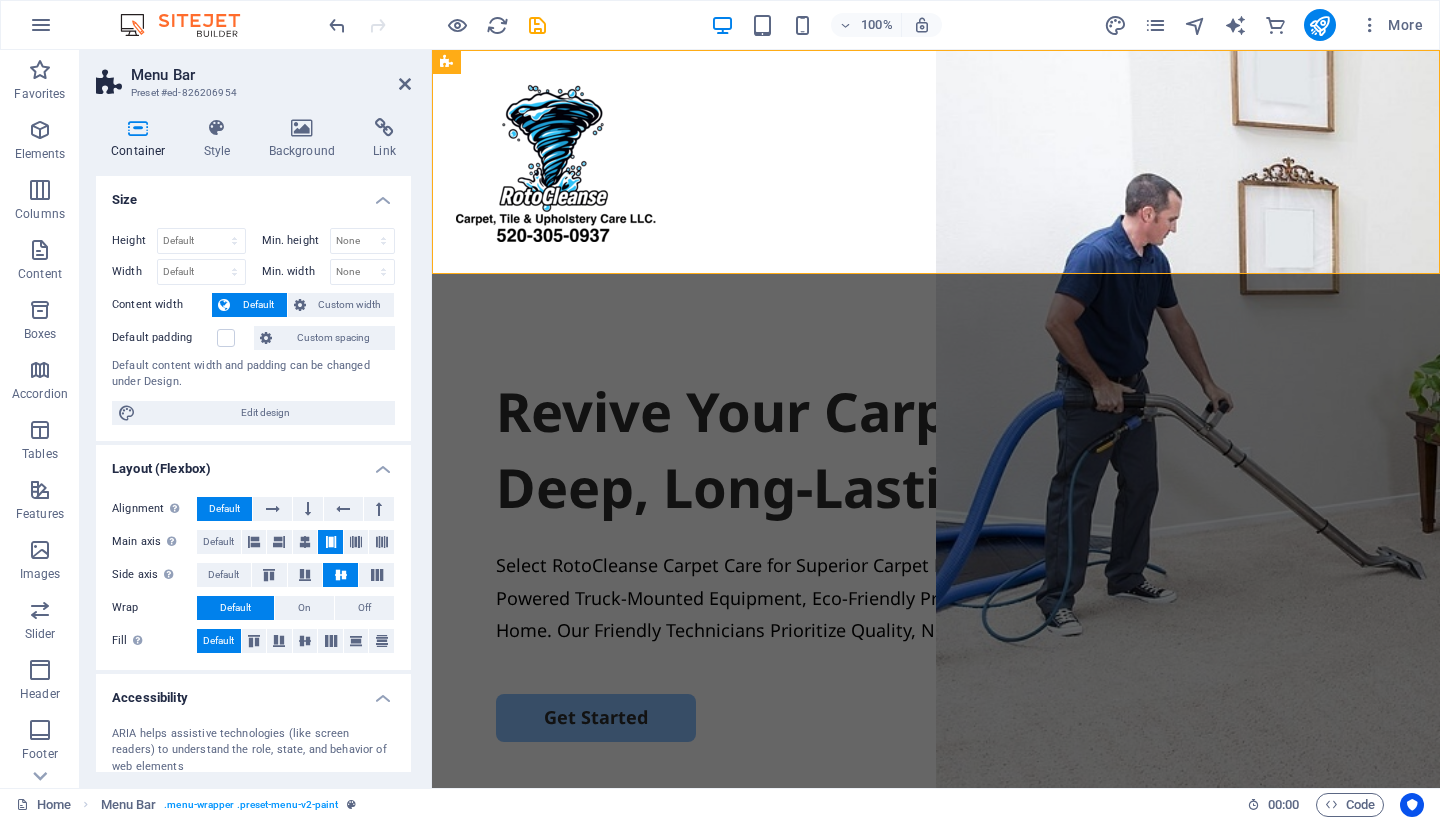 scroll, scrollTop: 0, scrollLeft: 0, axis: both 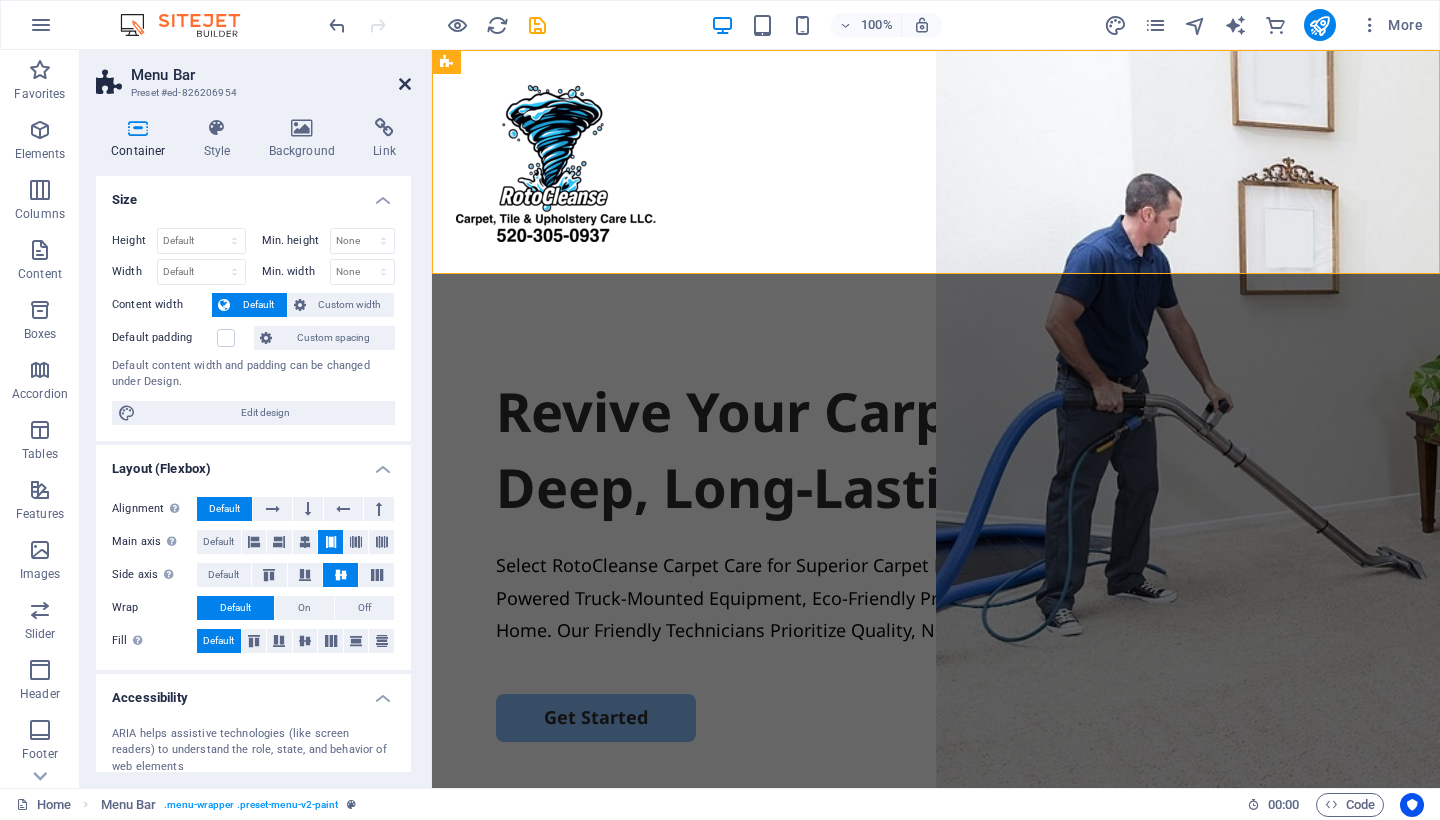 click at bounding box center [405, 84] 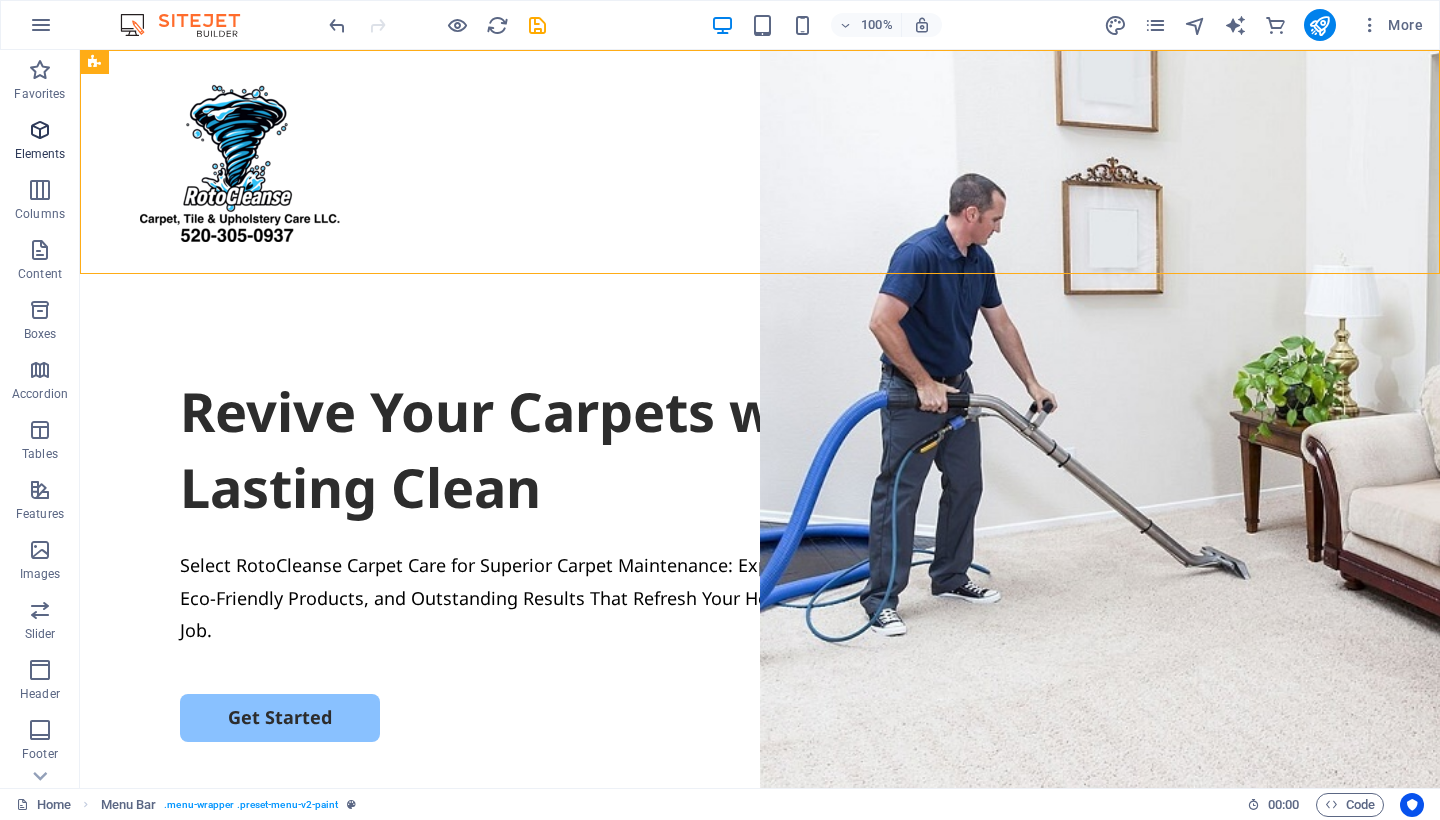 click at bounding box center (40, 130) 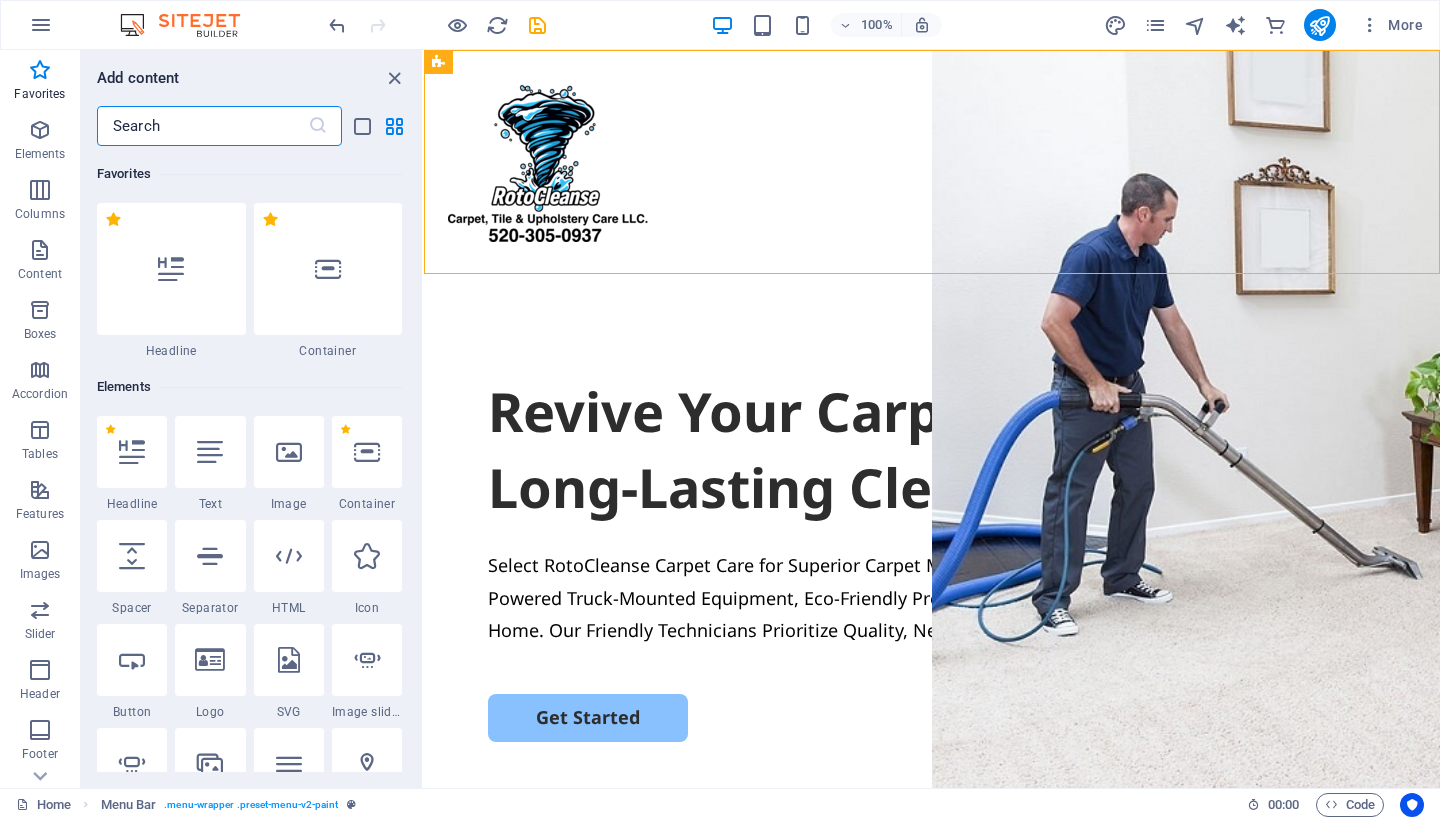 scroll, scrollTop: 0, scrollLeft: 0, axis: both 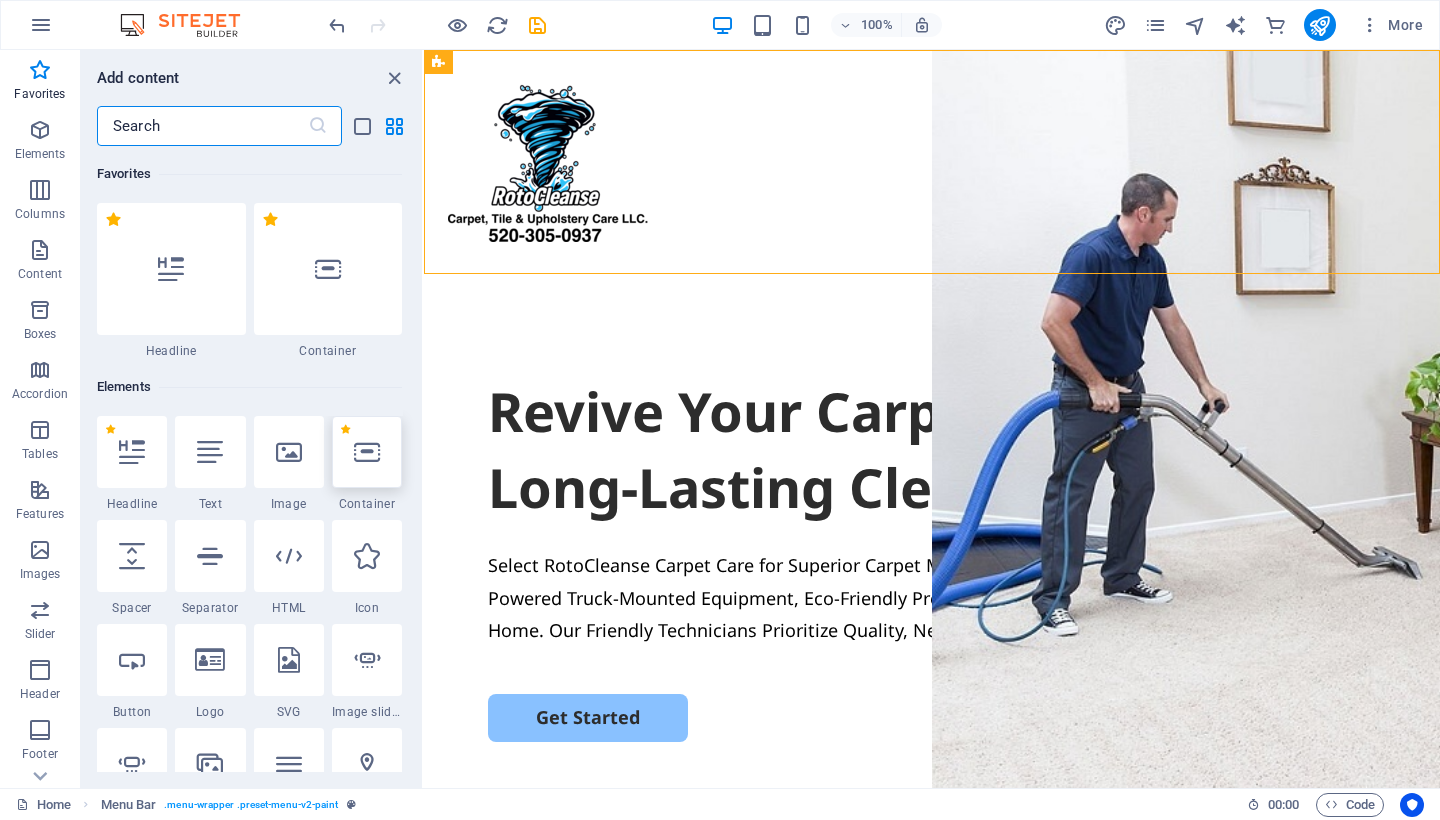click at bounding box center (367, 452) 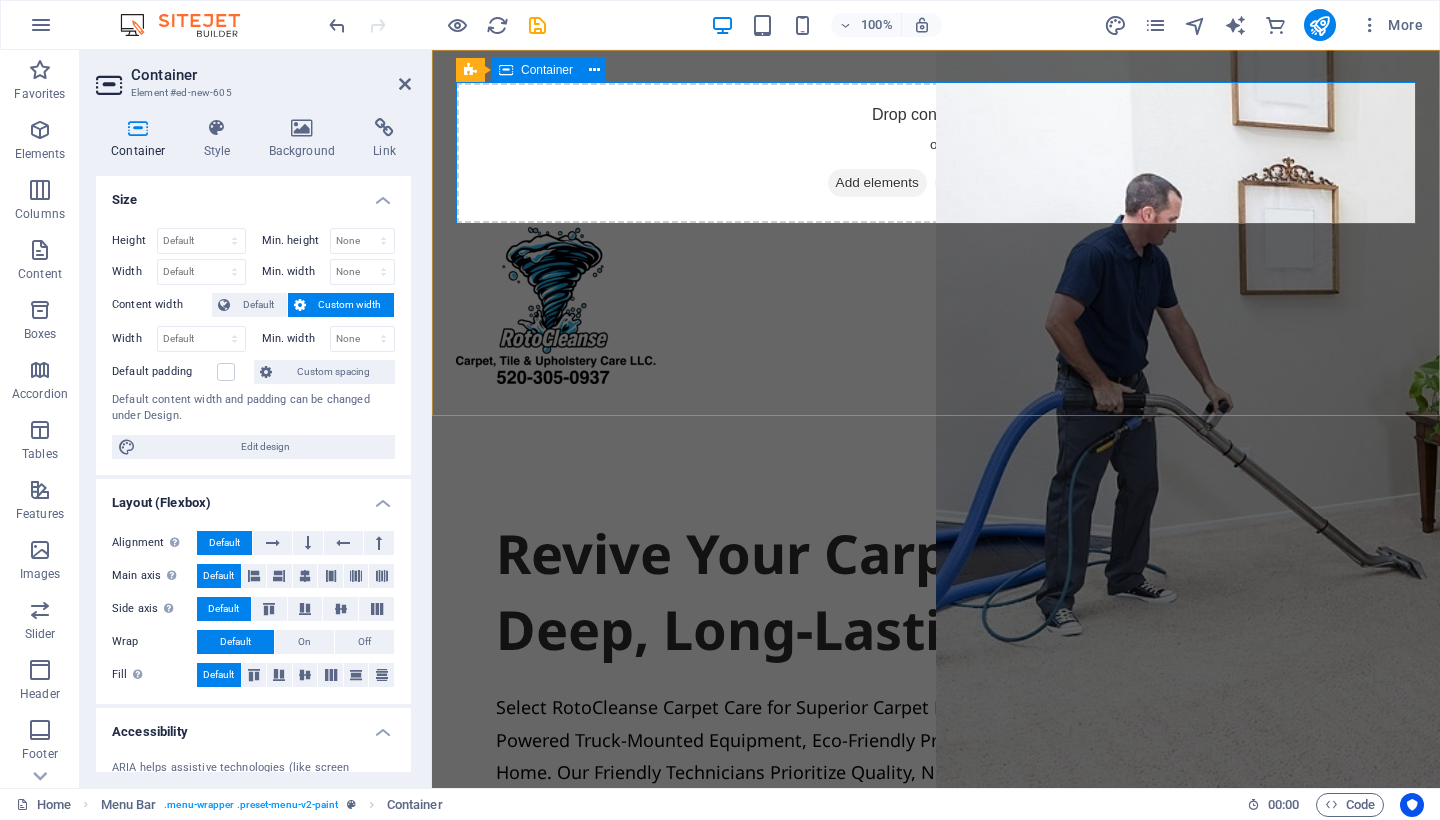 click on "Paste clipboard" at bounding box center (990, 183) 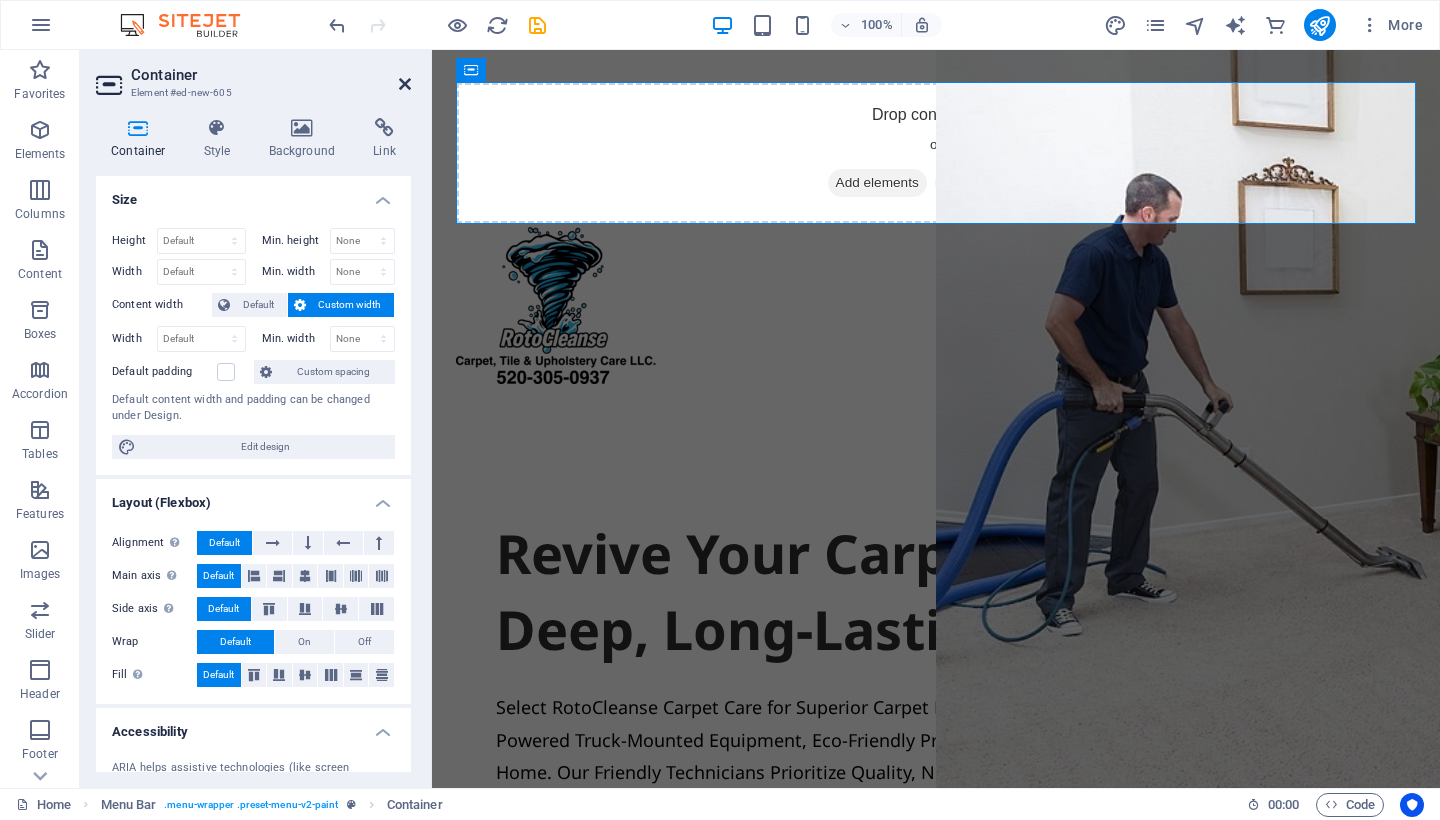 click at bounding box center (405, 84) 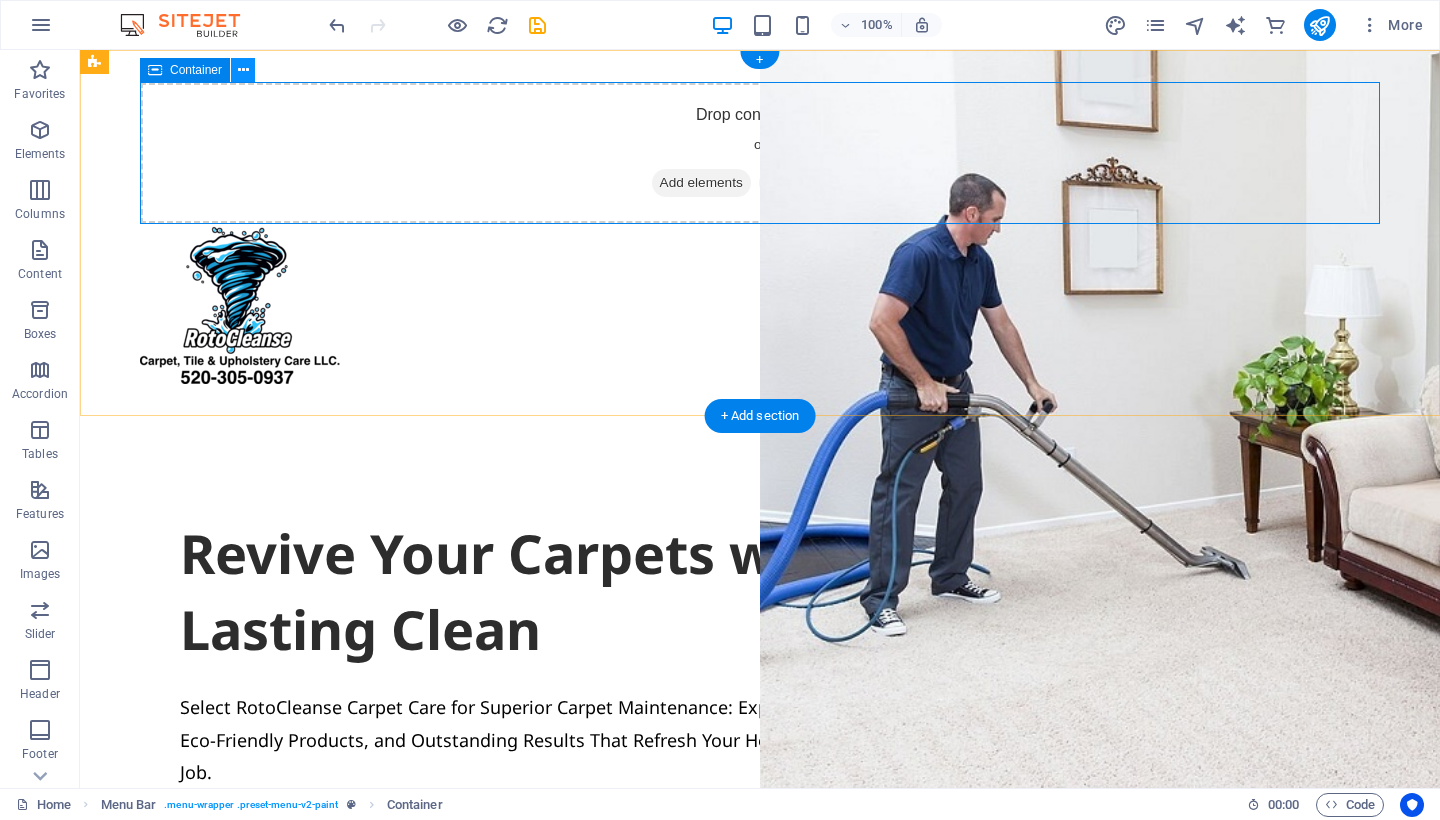 click at bounding box center [243, 70] 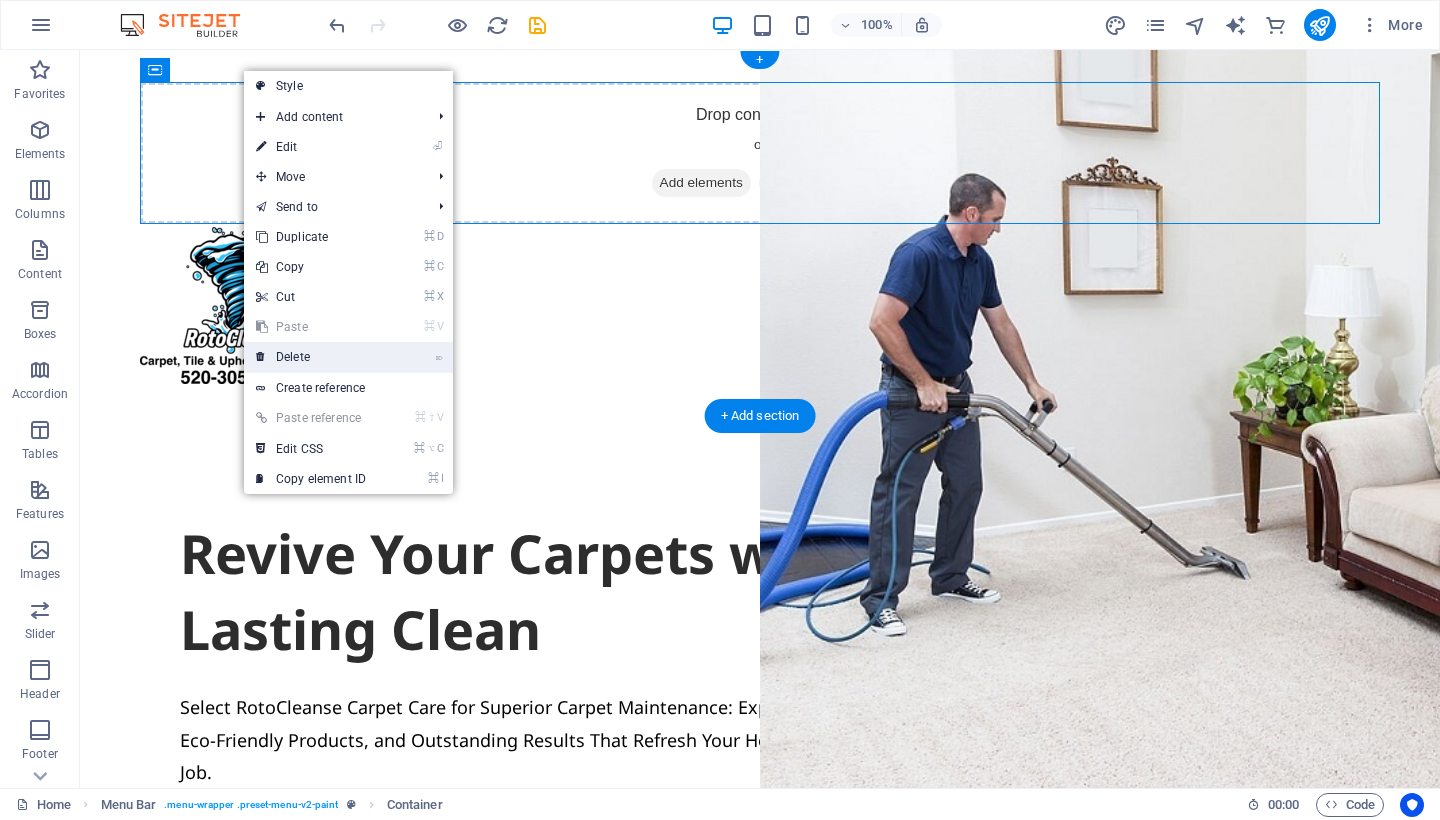 click on "⌦  Delete" at bounding box center [311, 357] 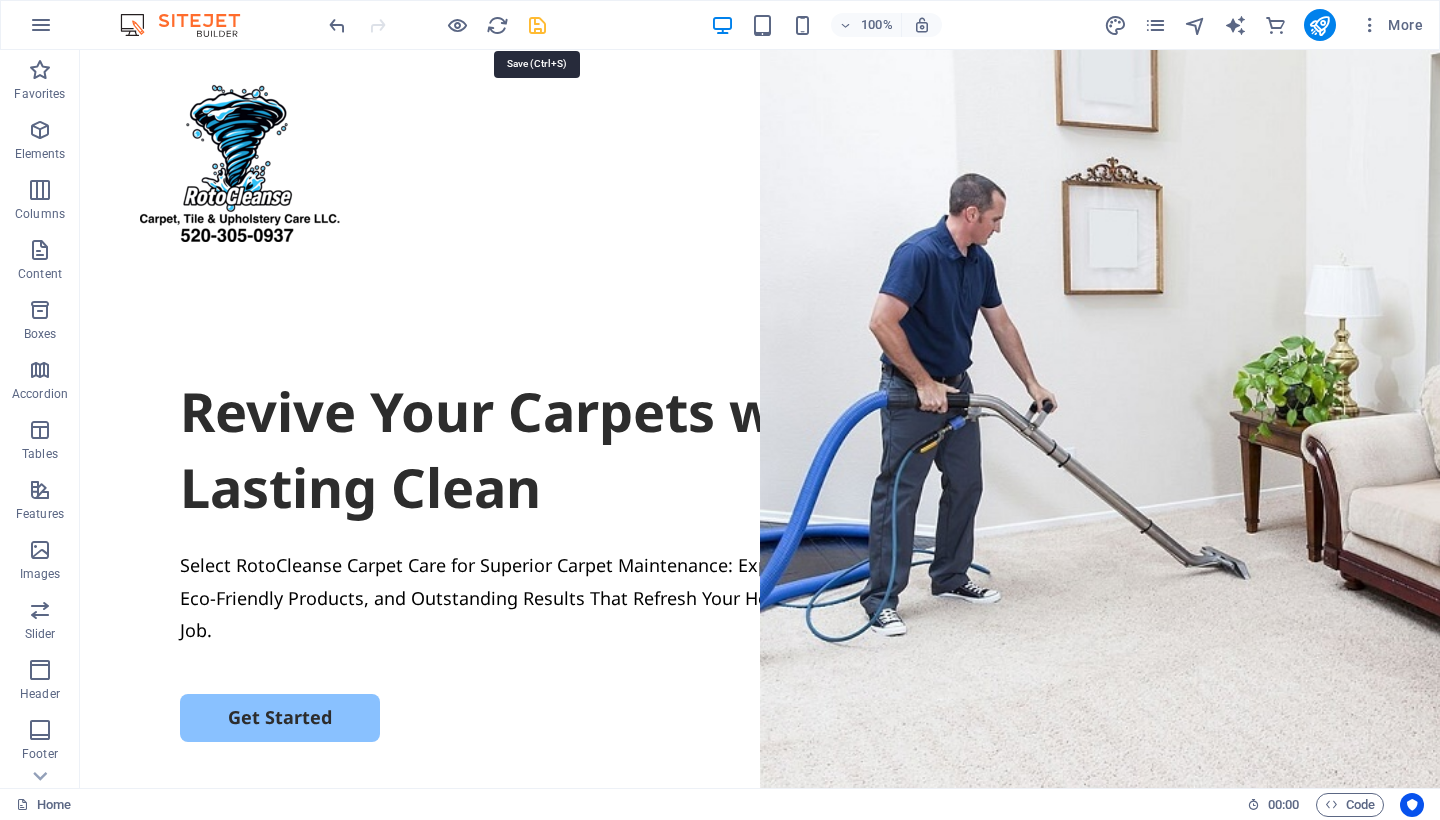 click at bounding box center [537, 25] 